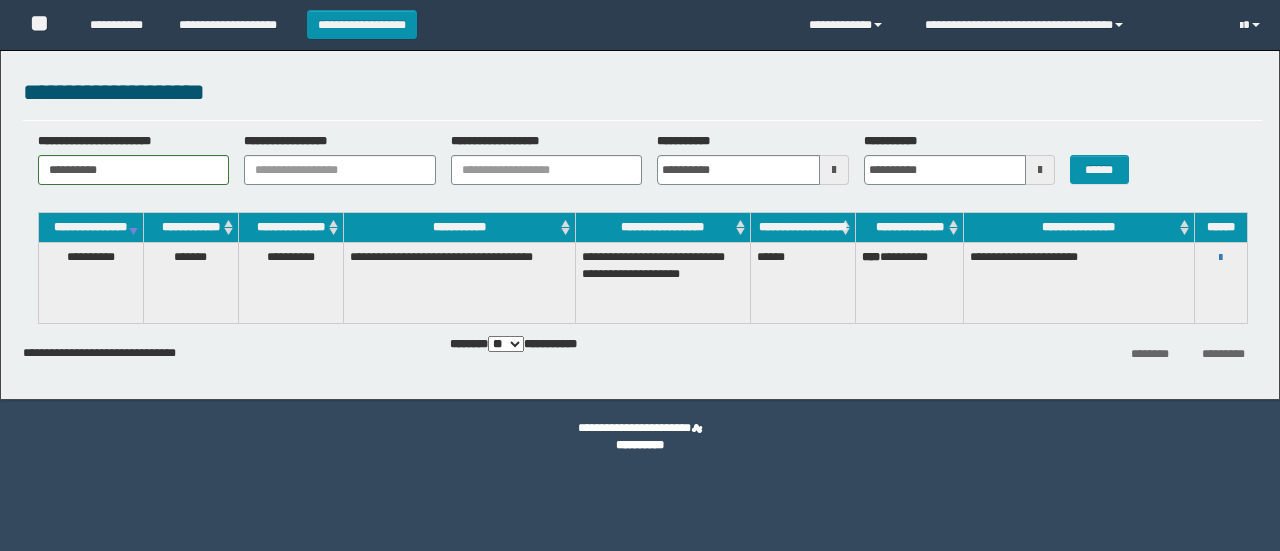scroll, scrollTop: 0, scrollLeft: 0, axis: both 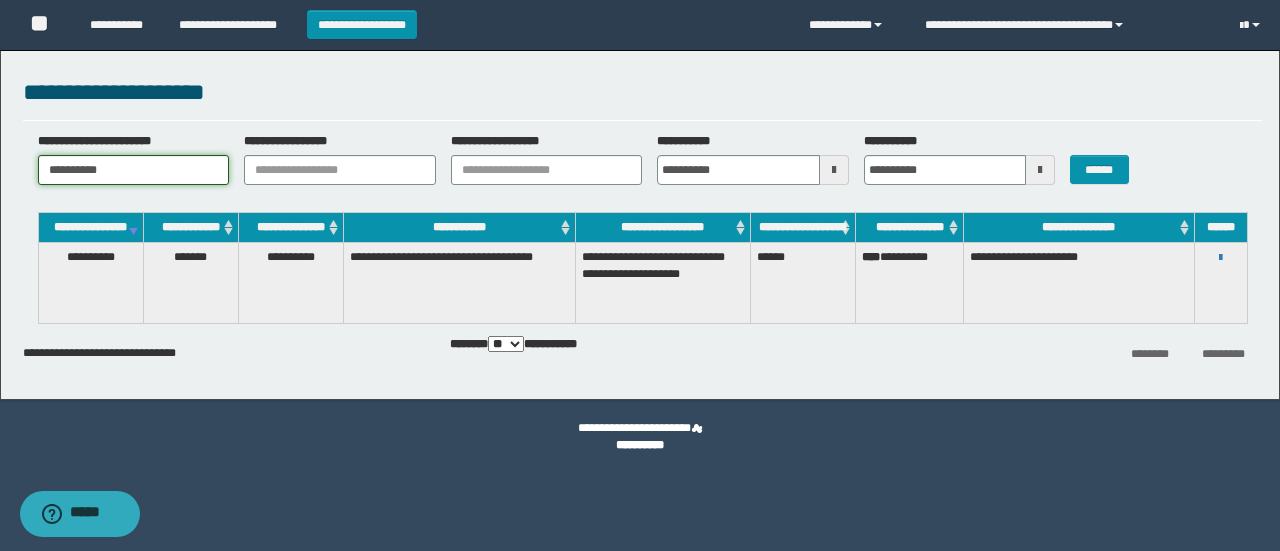 click on "**********" at bounding box center (134, 170) 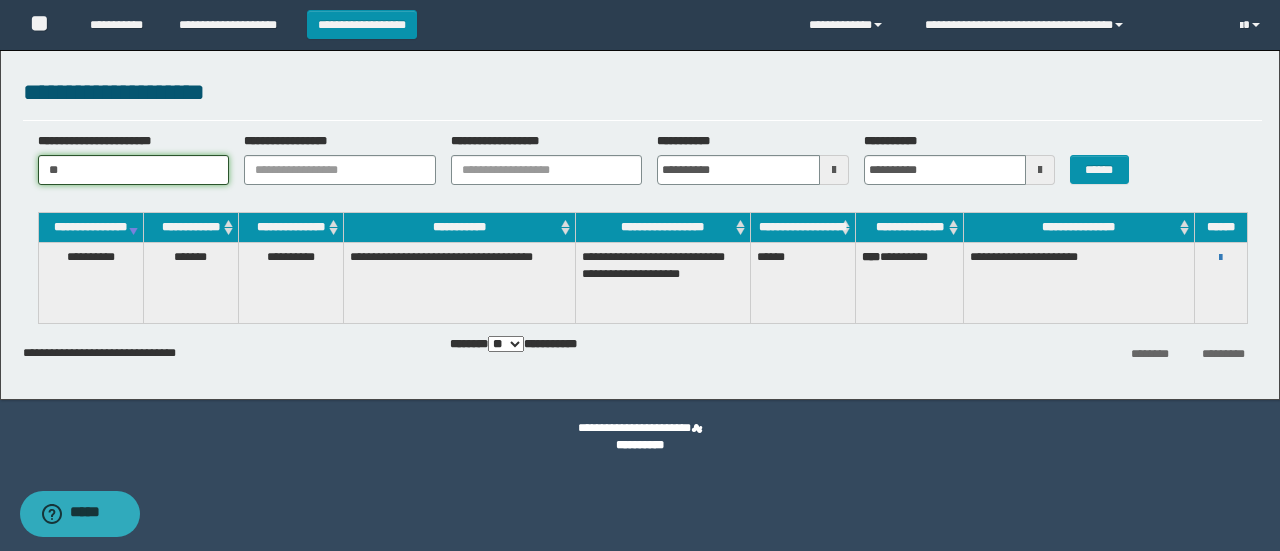 type on "*" 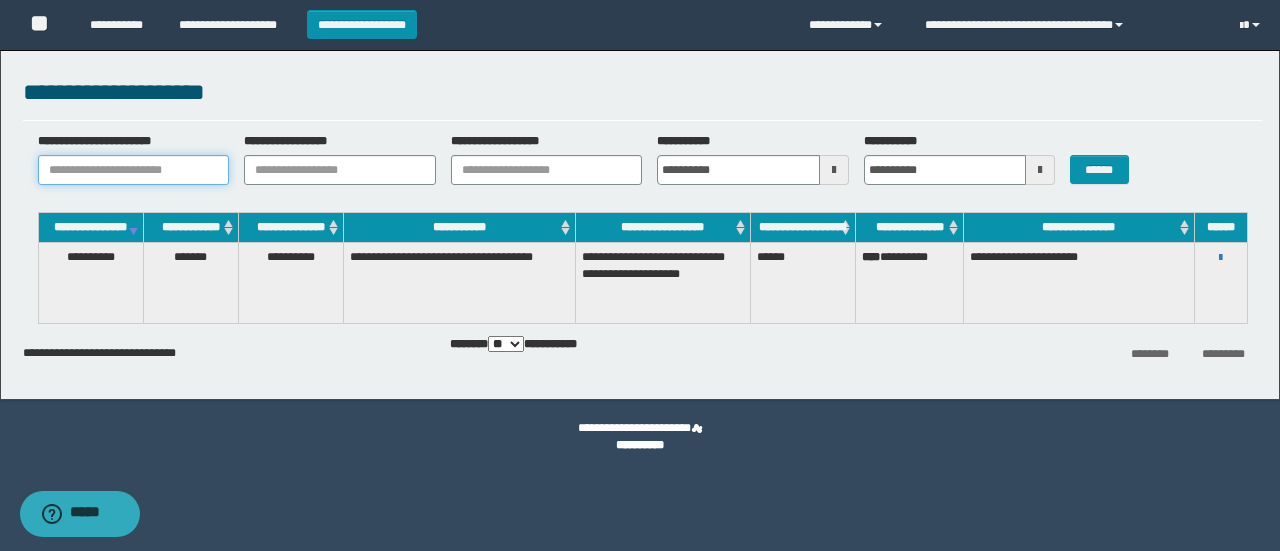 paste on "********" 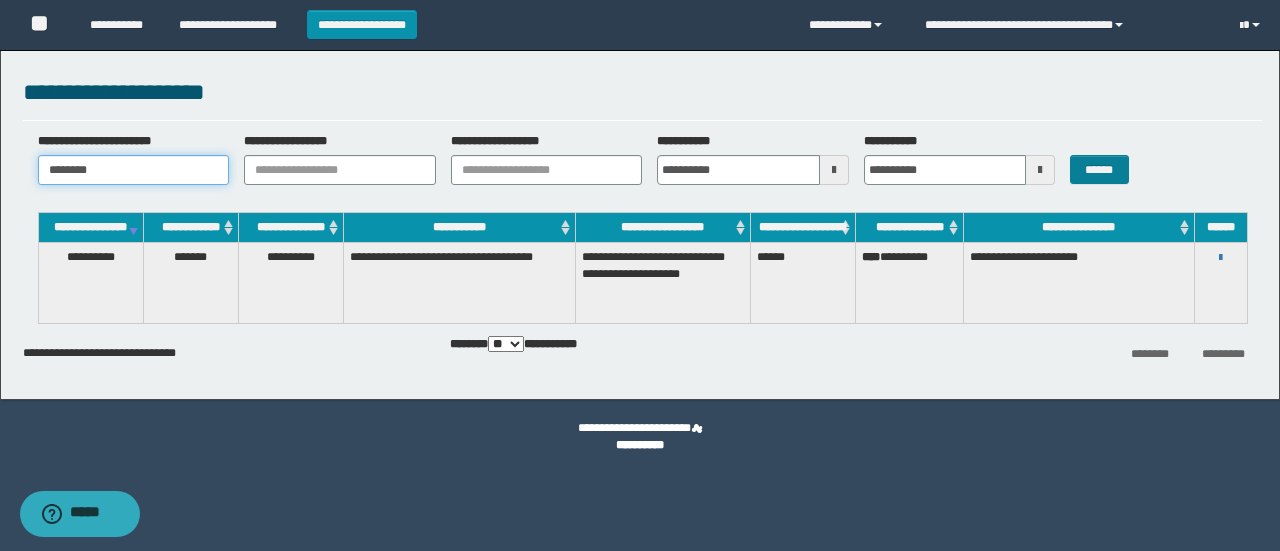 type on "********" 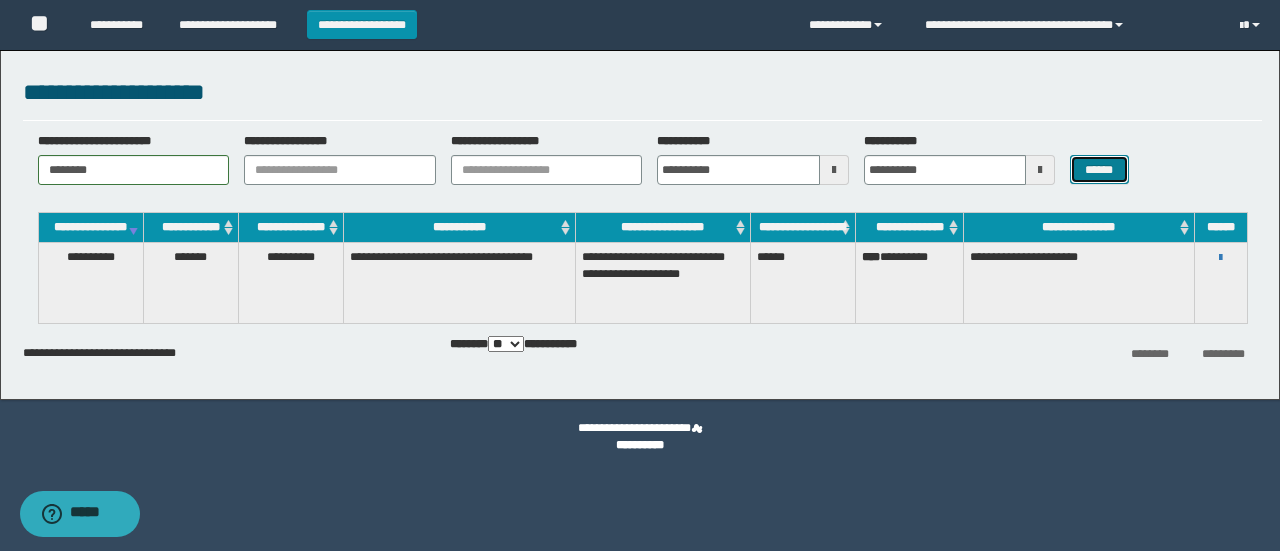 click on "******" at bounding box center [1099, 169] 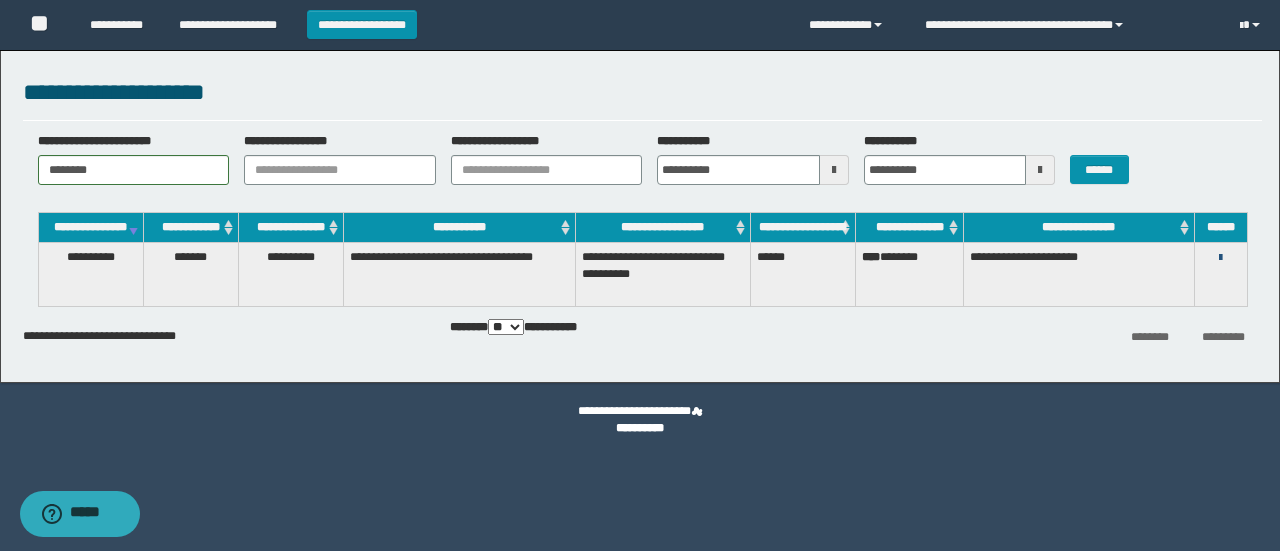 click at bounding box center (1220, 258) 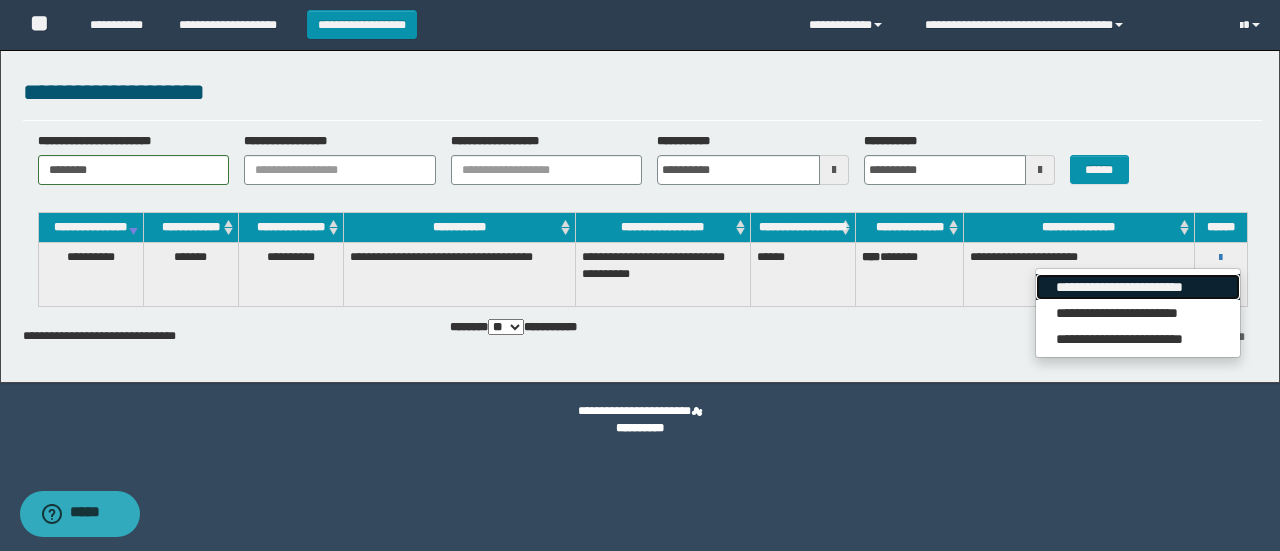 click on "**********" at bounding box center (1137, 287) 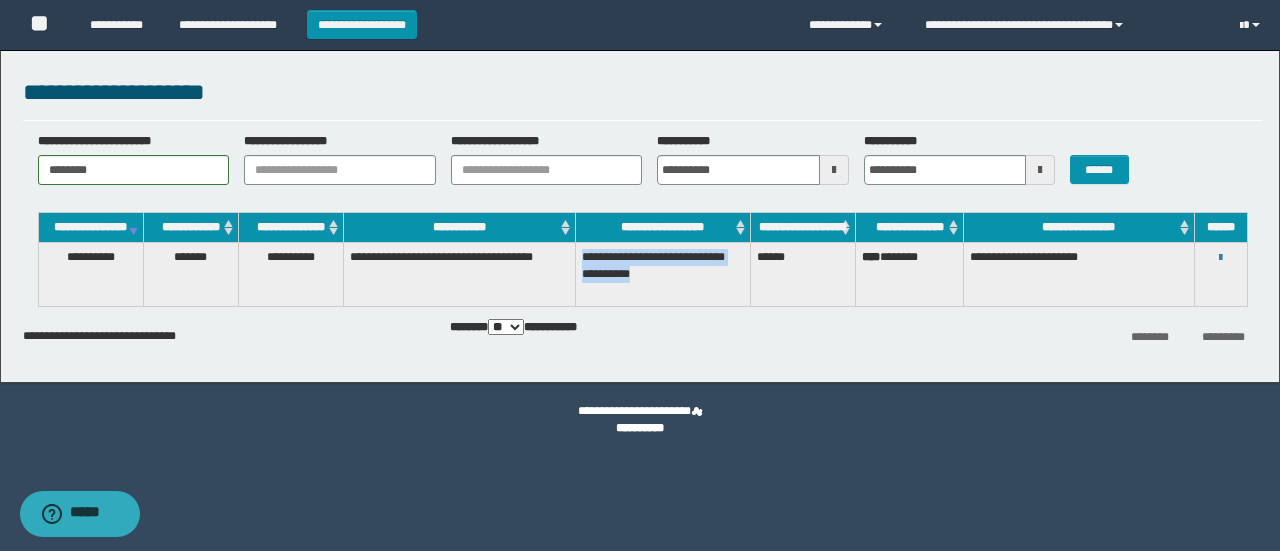 drag, startPoint x: 582, startPoint y: 273, endPoint x: 718, endPoint y: 303, distance: 139.26952 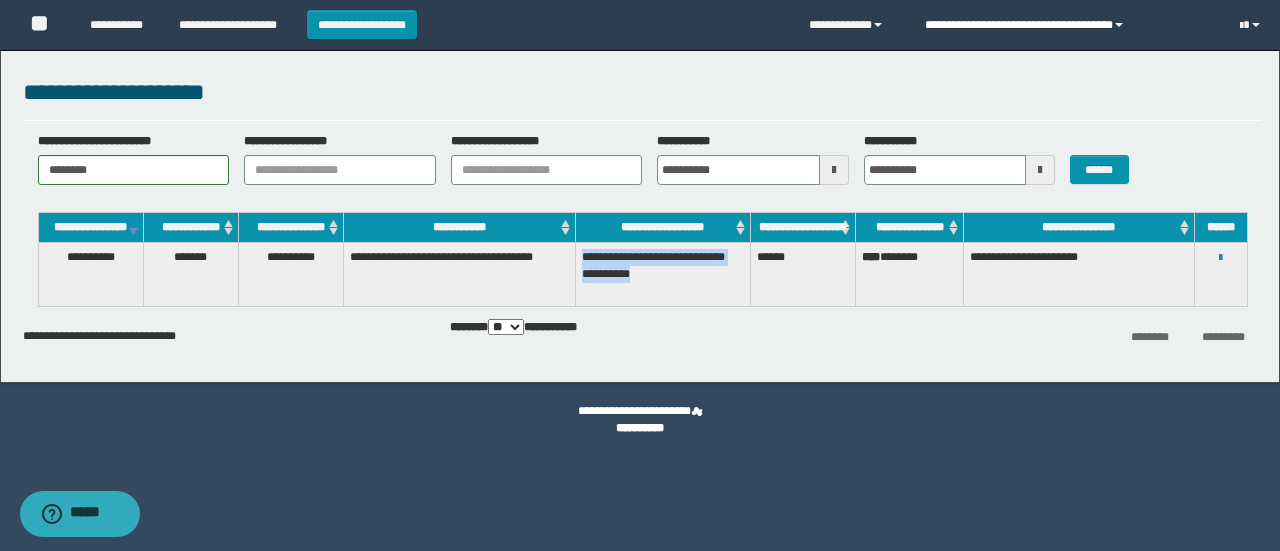 click on "**********" at bounding box center (1067, 25) 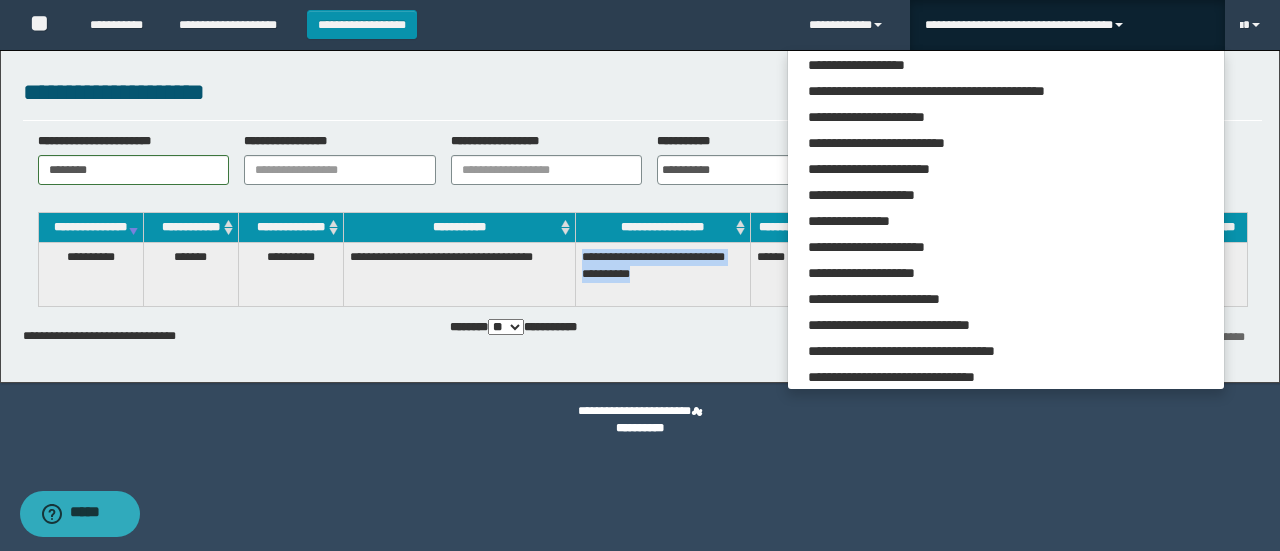 scroll, scrollTop: 113, scrollLeft: 0, axis: vertical 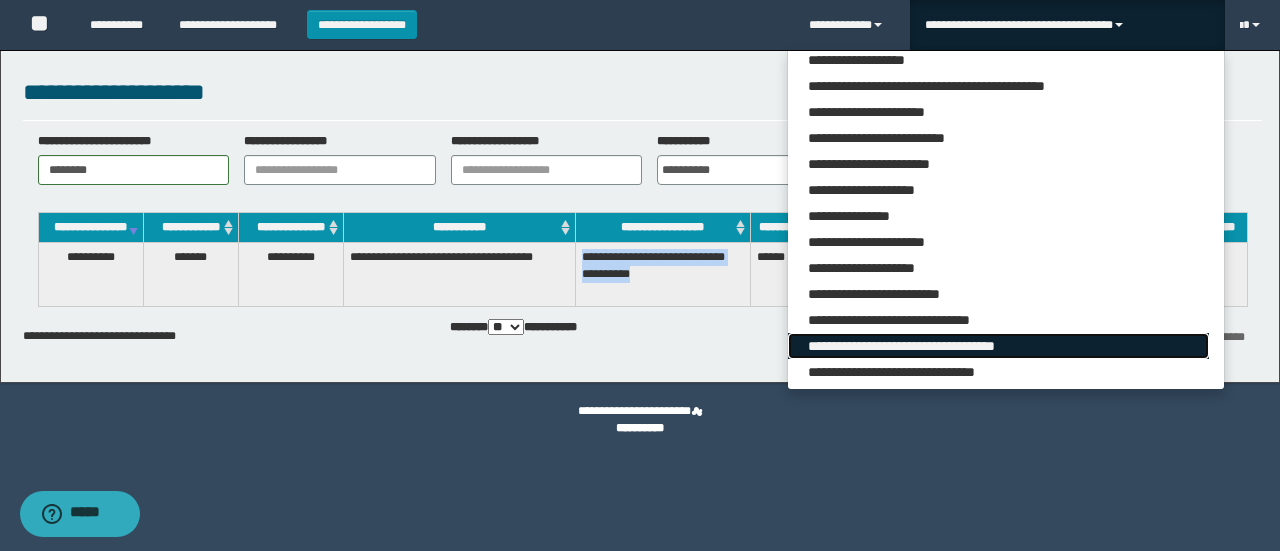 click on "**********" at bounding box center (998, 346) 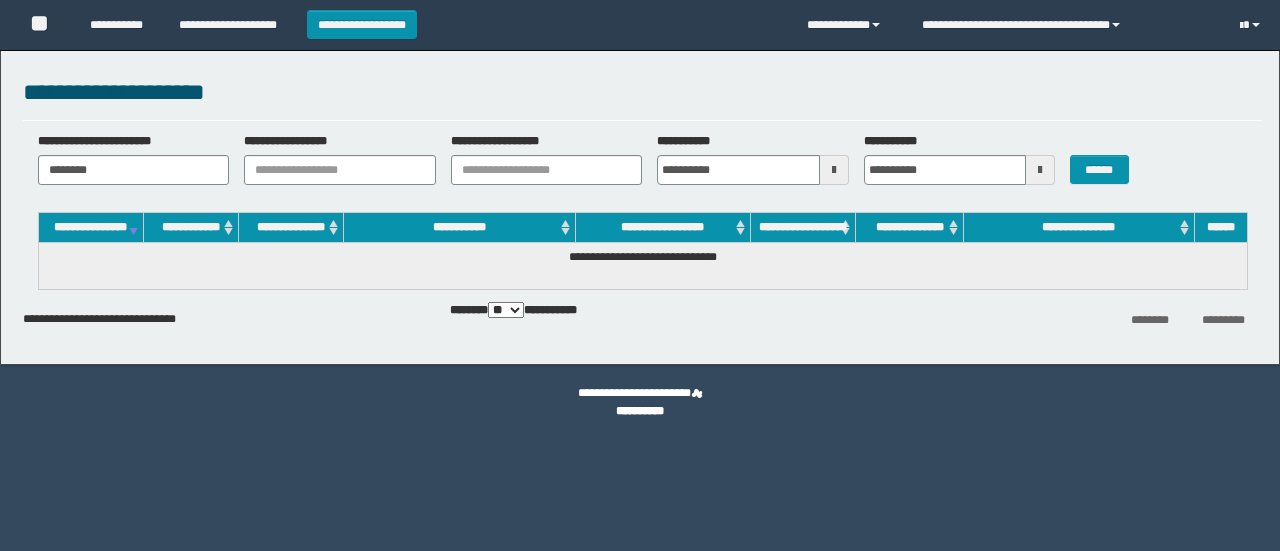 scroll, scrollTop: 0, scrollLeft: 0, axis: both 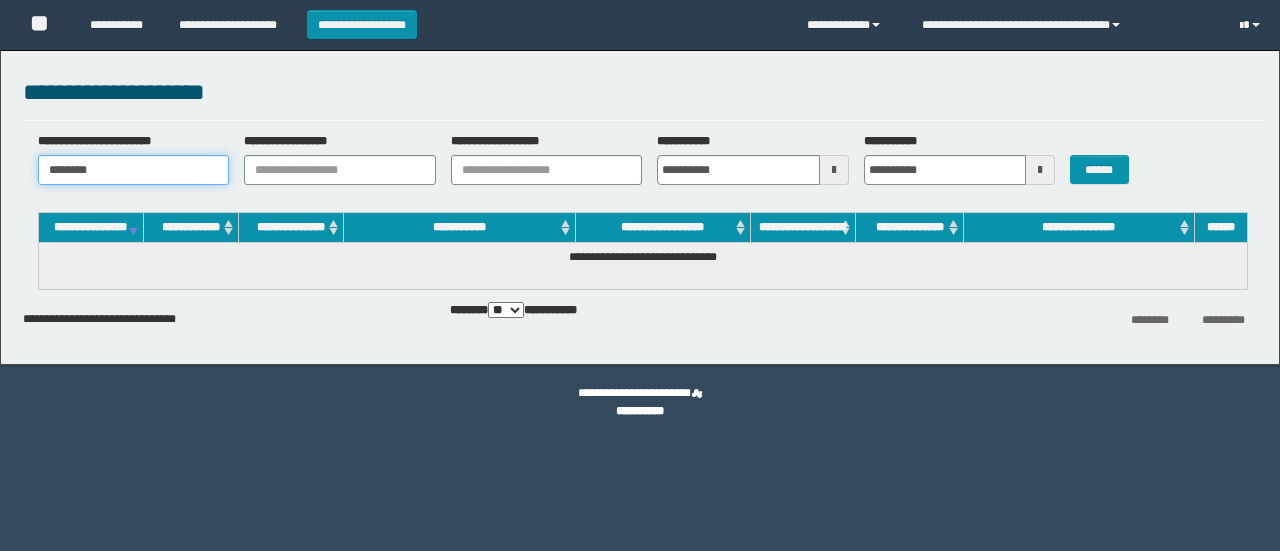 click on "********" at bounding box center [134, 170] 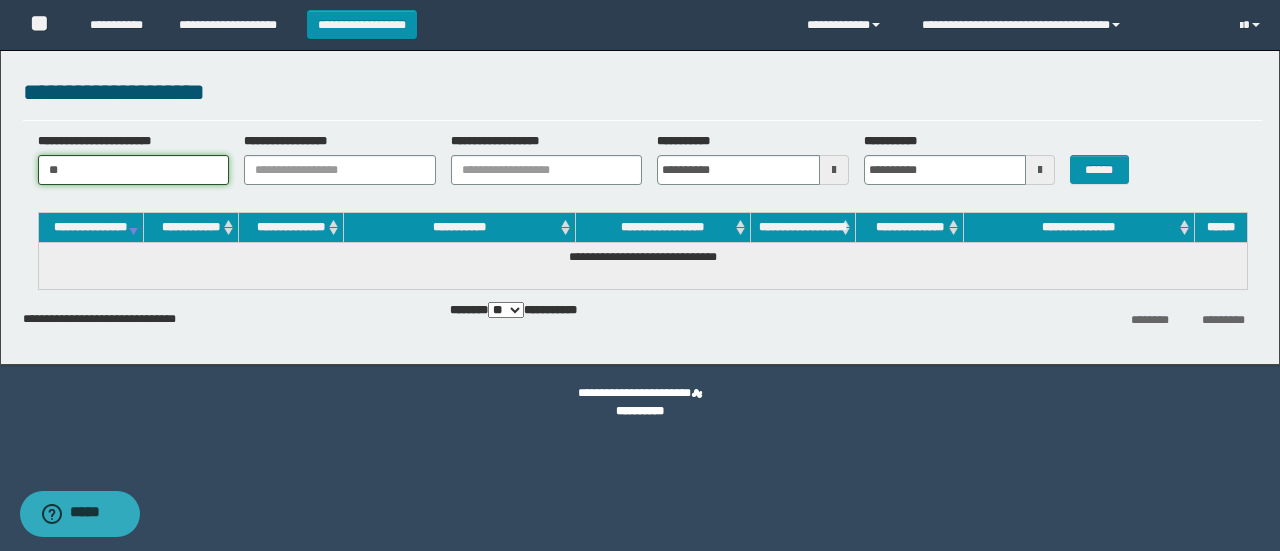 type on "*" 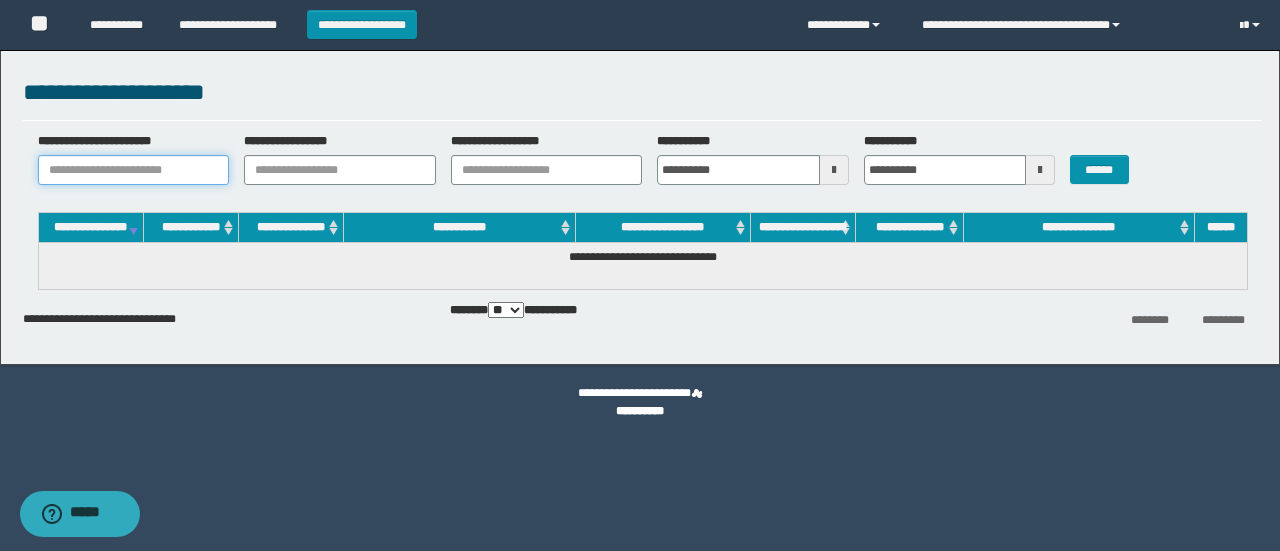 paste on "**********" 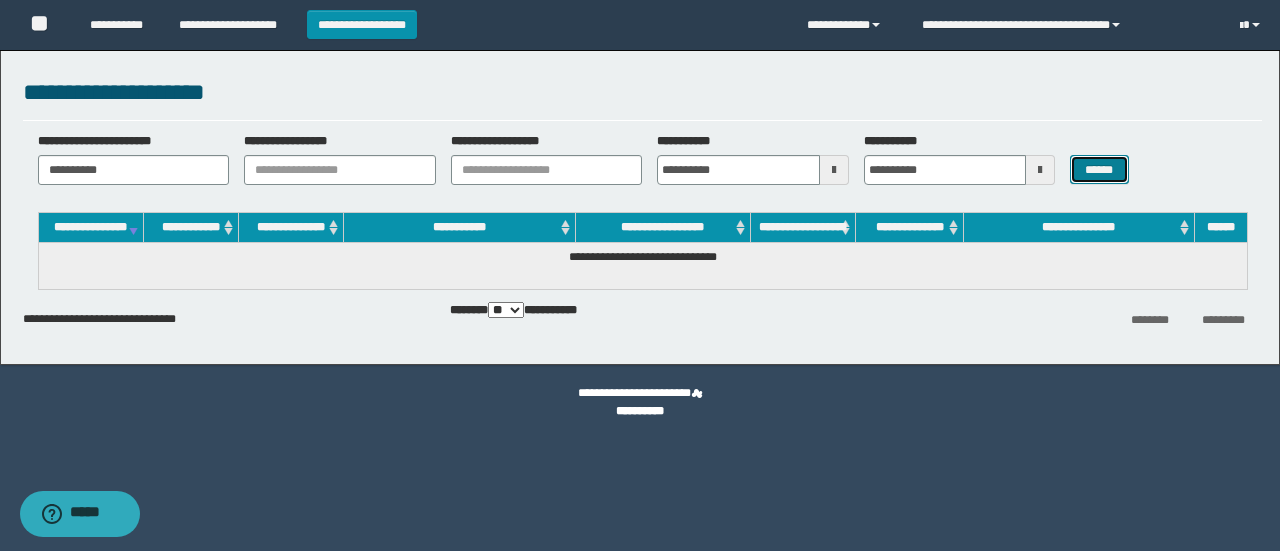 click on "******" at bounding box center [1099, 169] 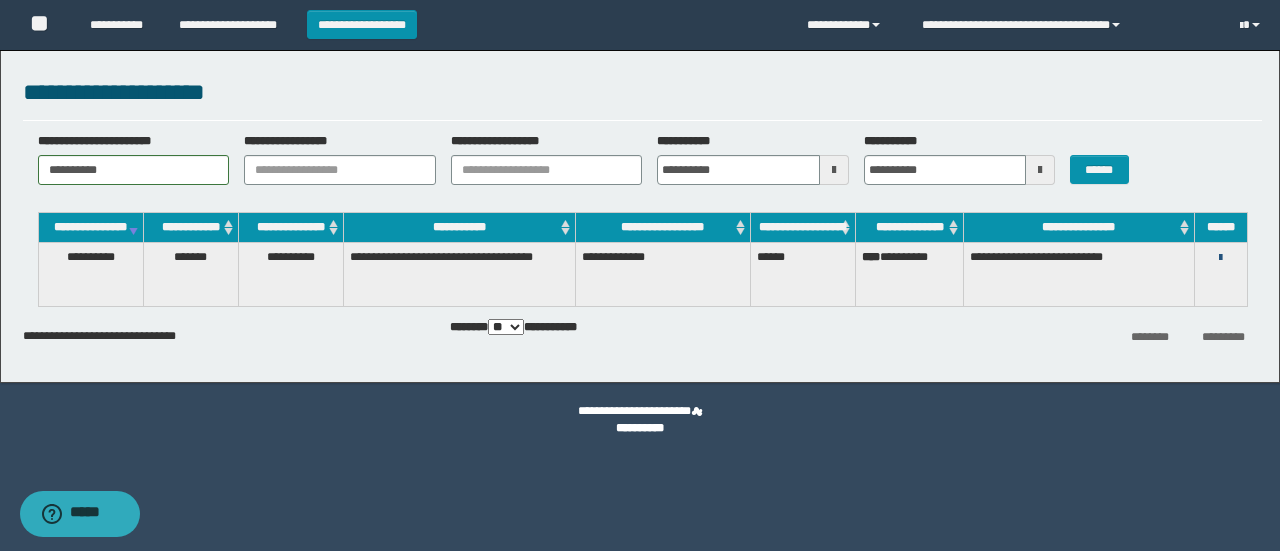 click at bounding box center [1220, 258] 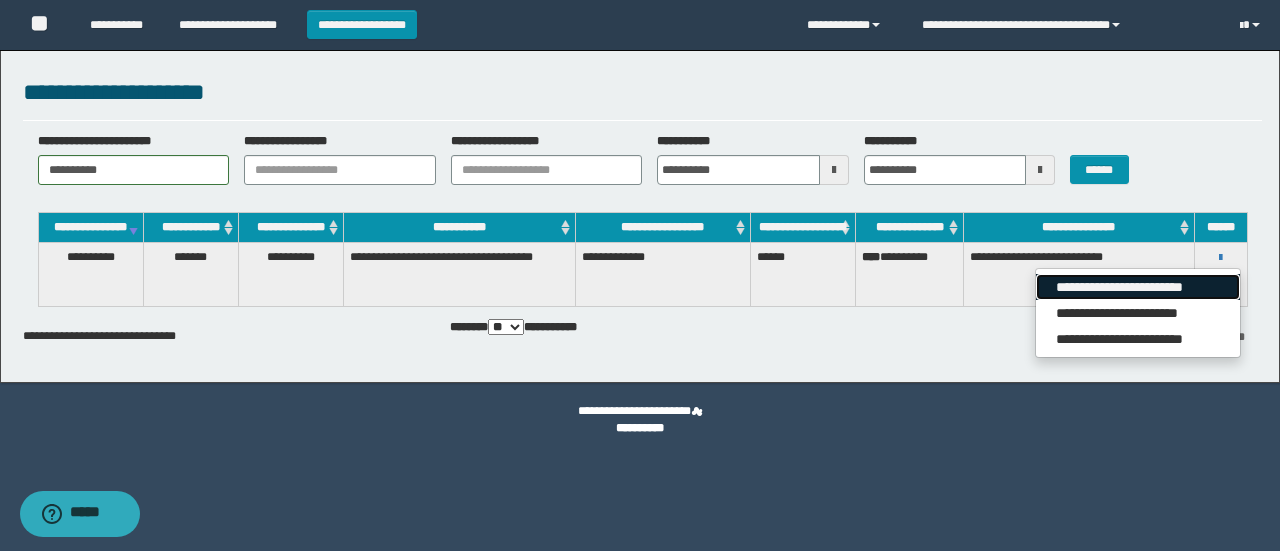 click on "**********" at bounding box center (1137, 287) 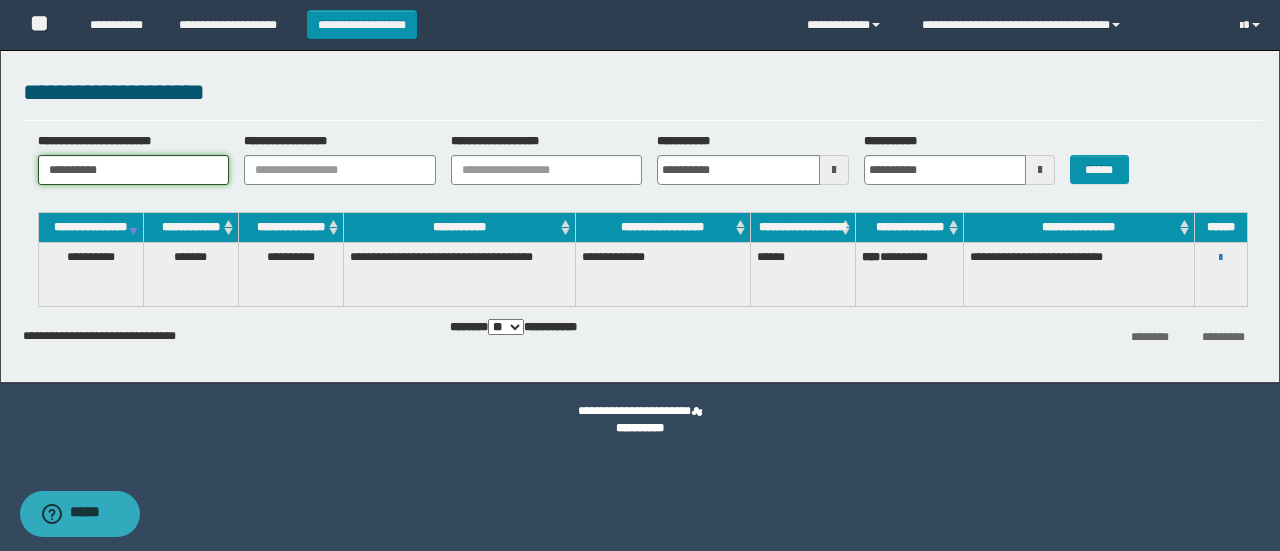 click on "**********" at bounding box center [134, 170] 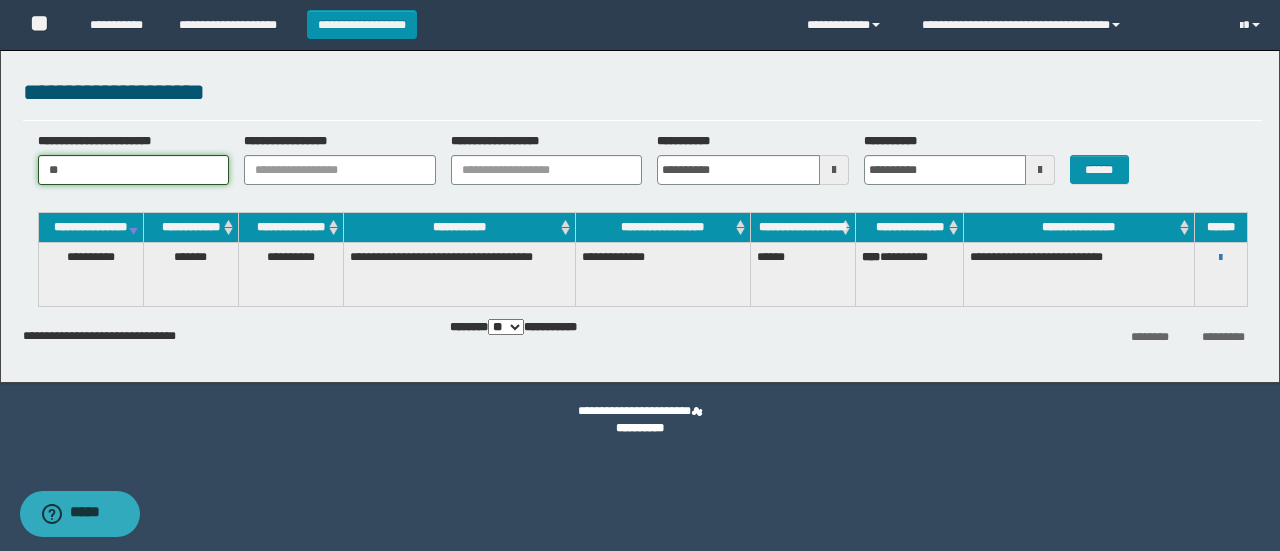 type on "*" 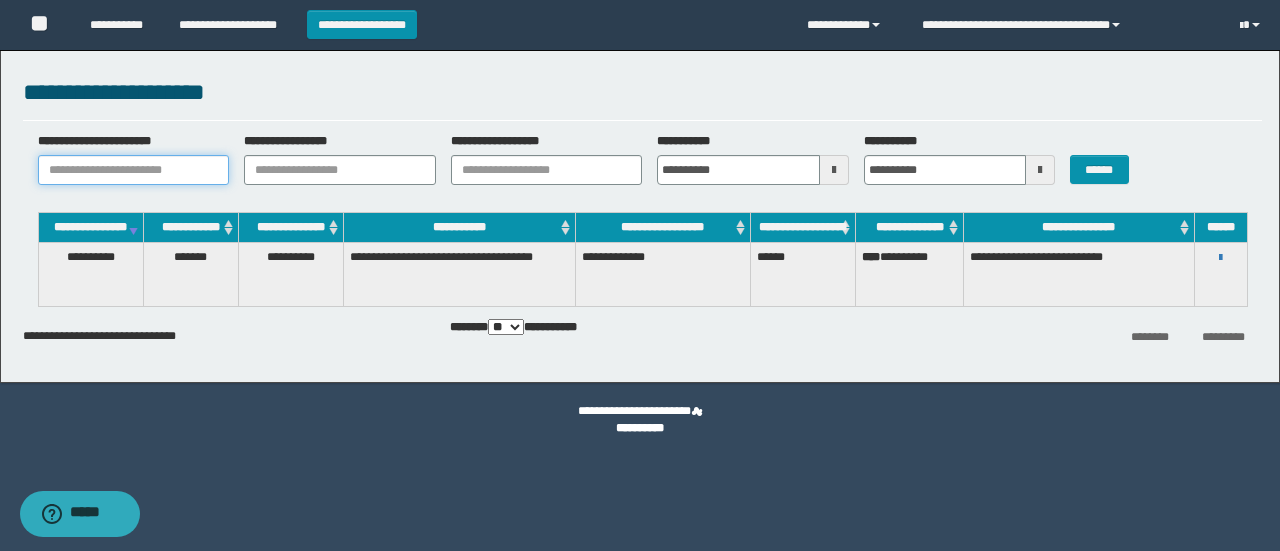 paste on "**********" 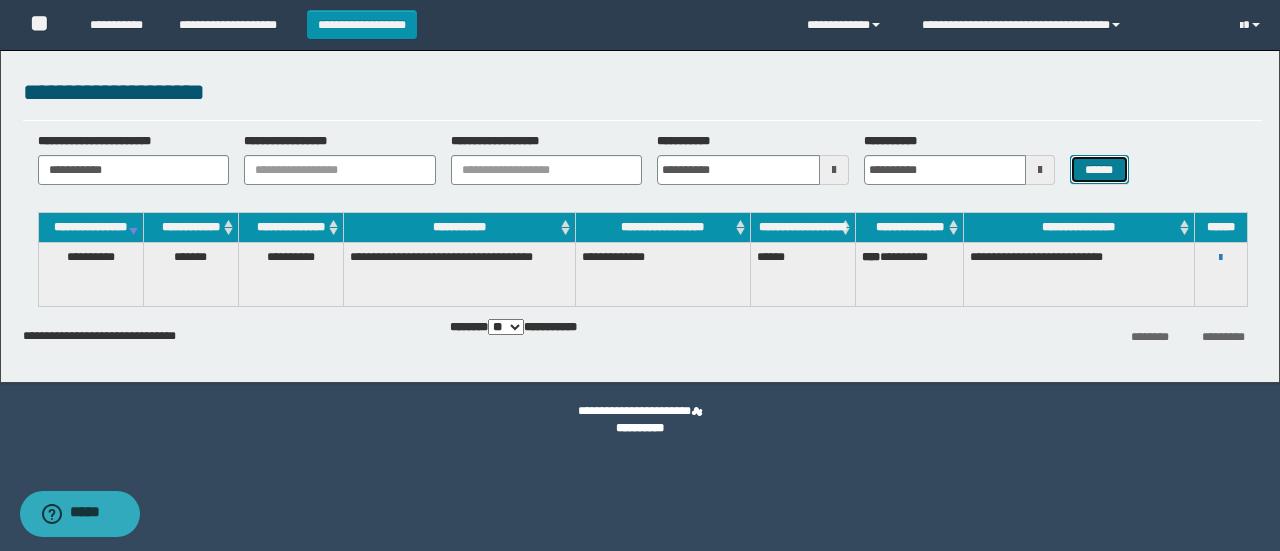 click on "******" at bounding box center [1099, 169] 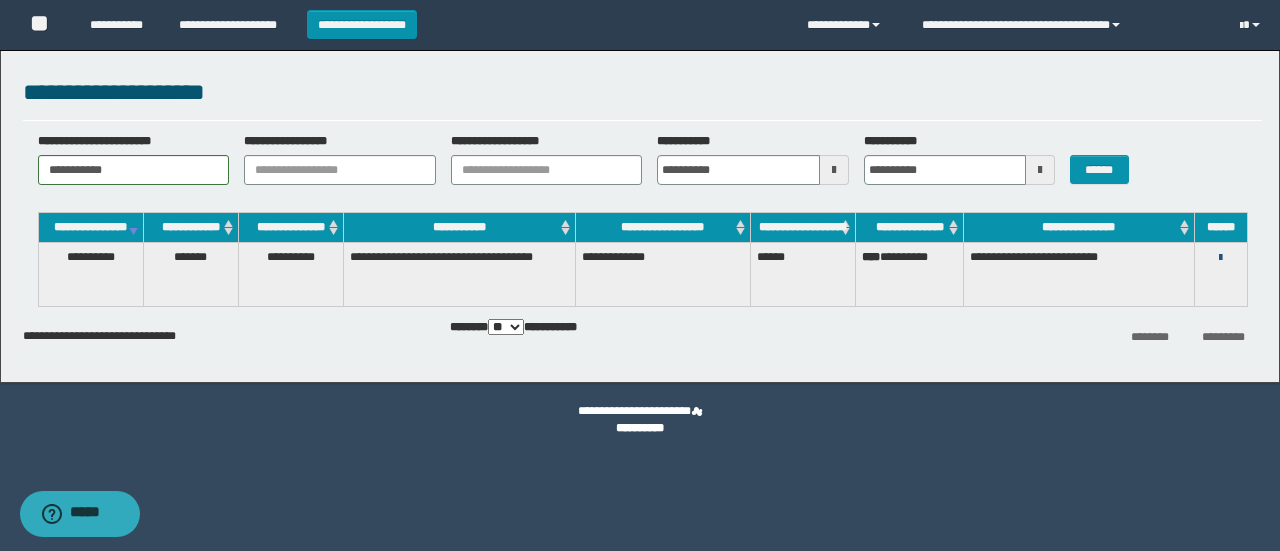 click at bounding box center [1220, 258] 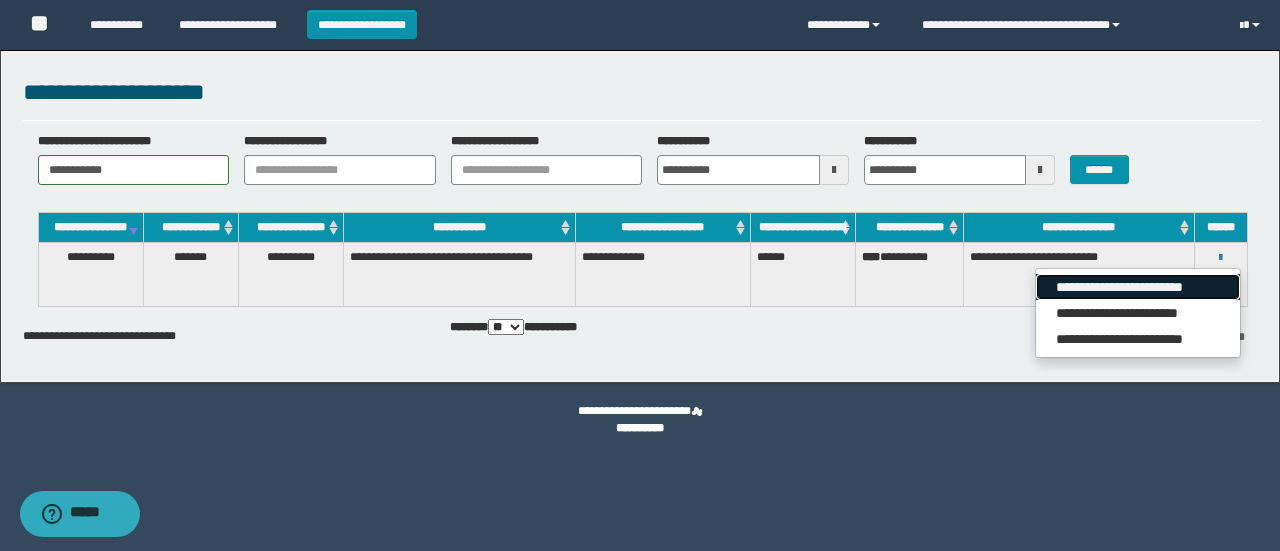 click on "**********" at bounding box center [1137, 287] 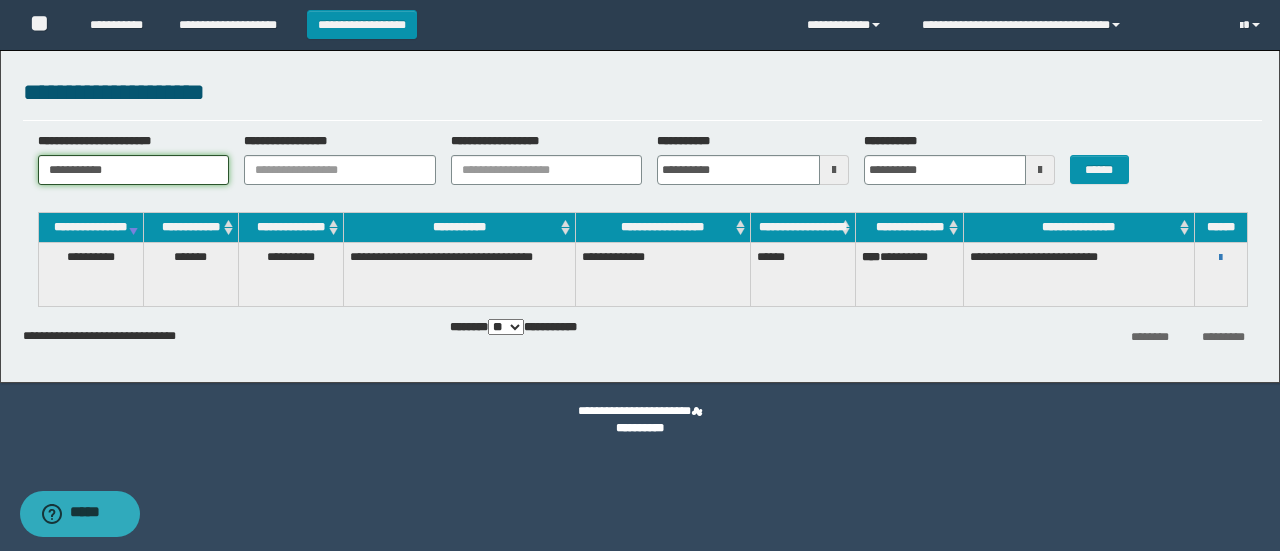 click on "**********" at bounding box center [134, 170] 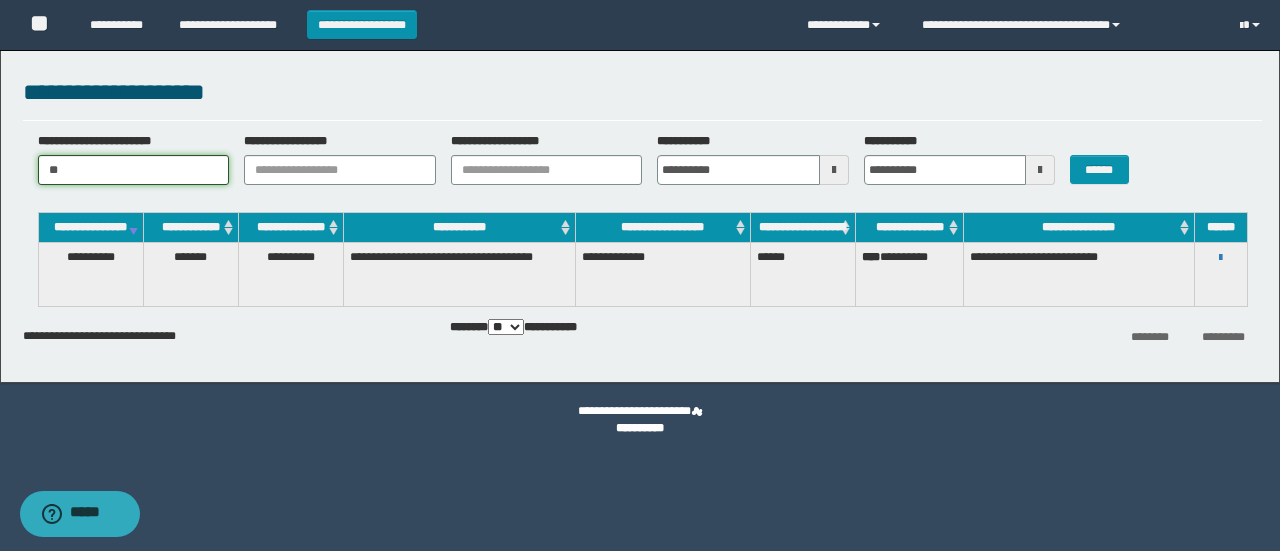 type on "*" 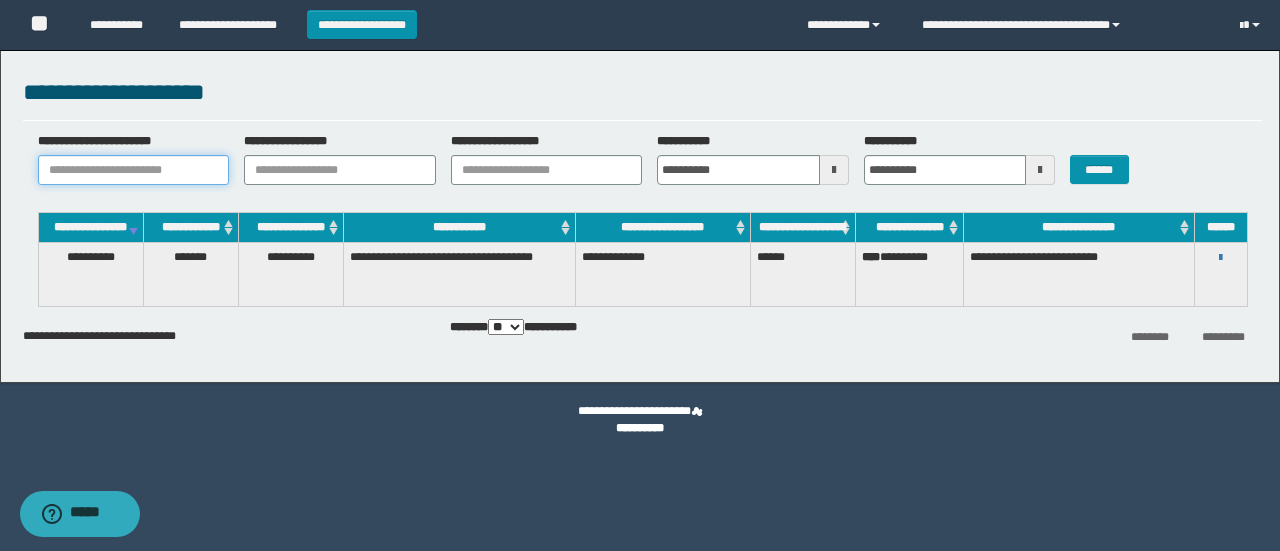 click on "**********" at bounding box center [134, 170] 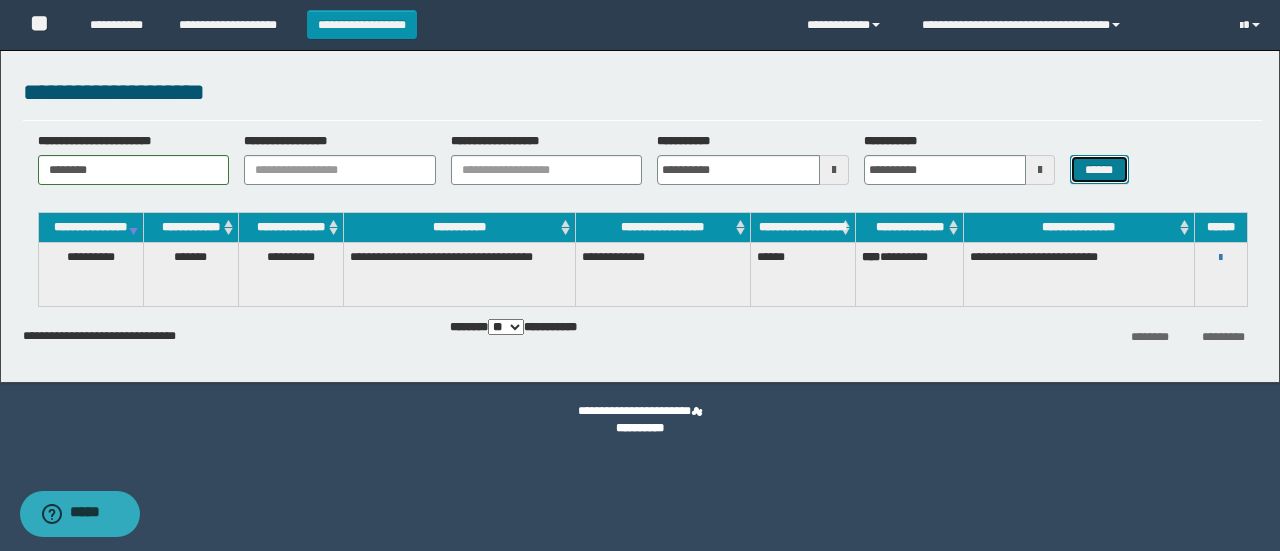 click on "******" at bounding box center [1099, 169] 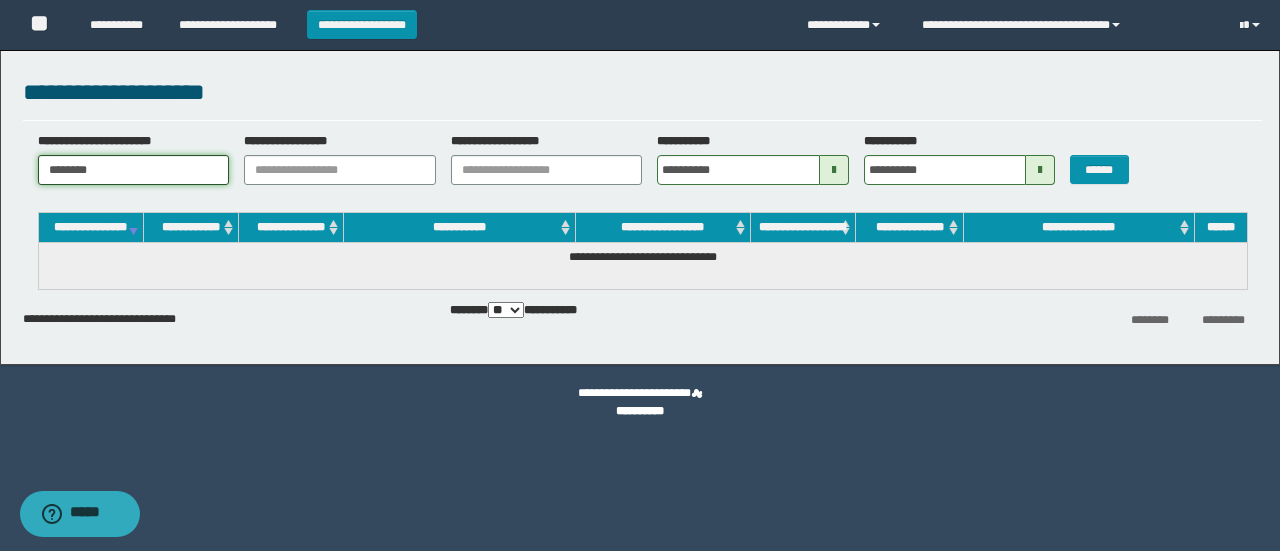 click on "********" at bounding box center [134, 170] 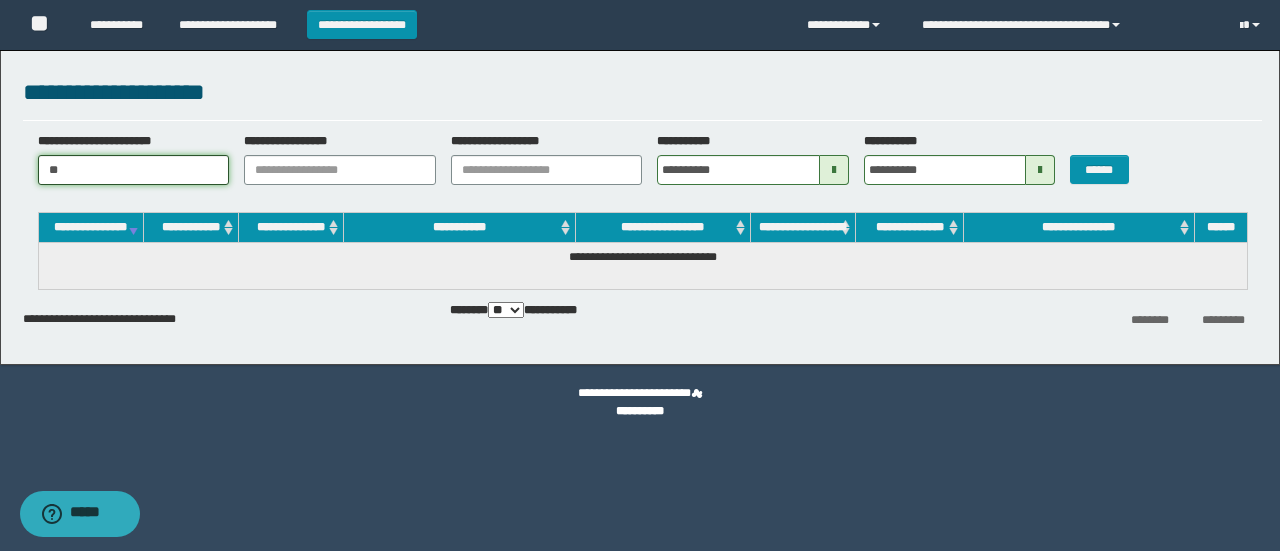 type on "*" 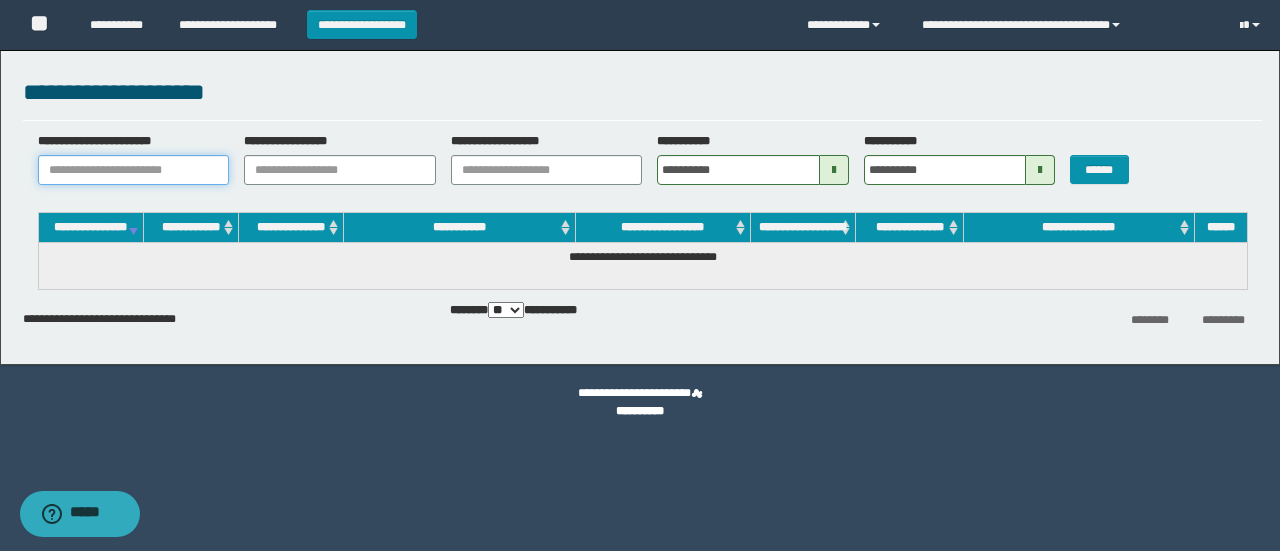 paste on "**********" 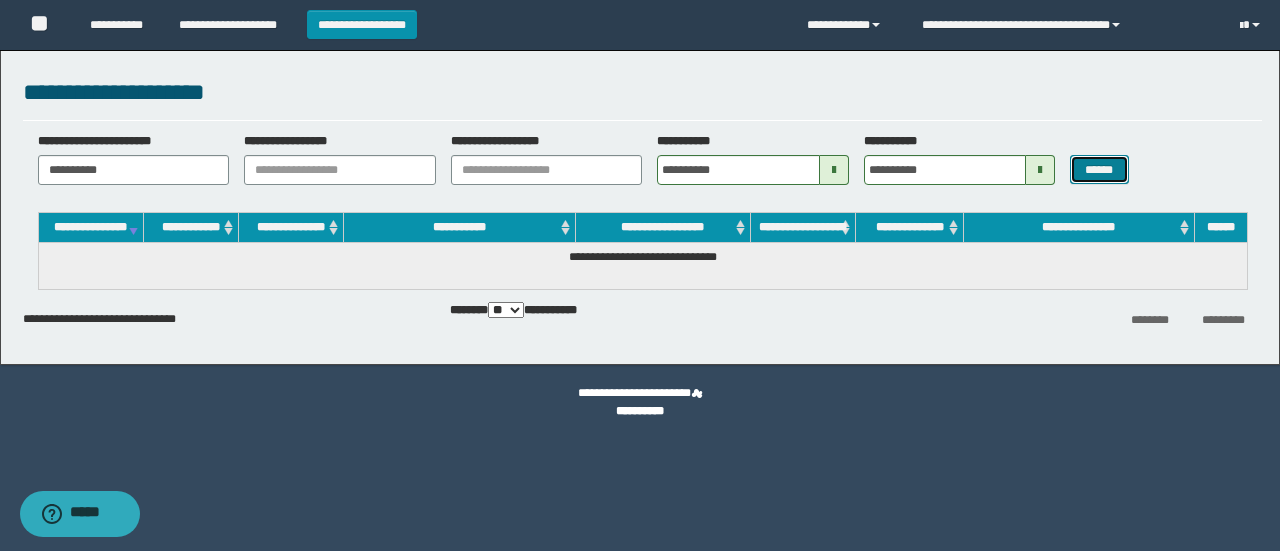 click on "******" at bounding box center (1099, 169) 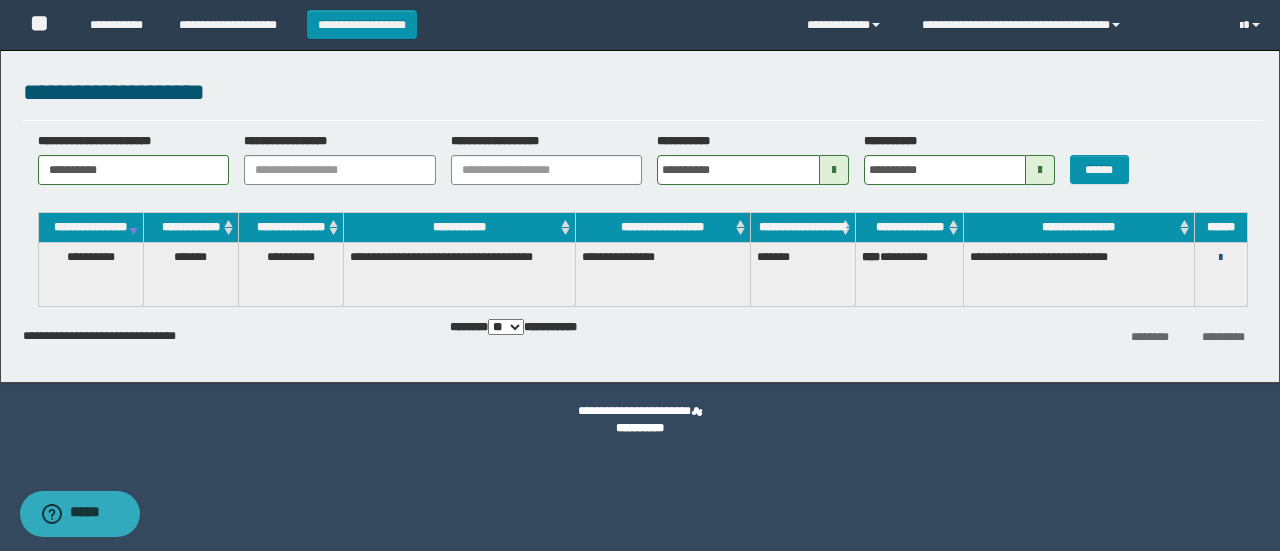click at bounding box center (1220, 258) 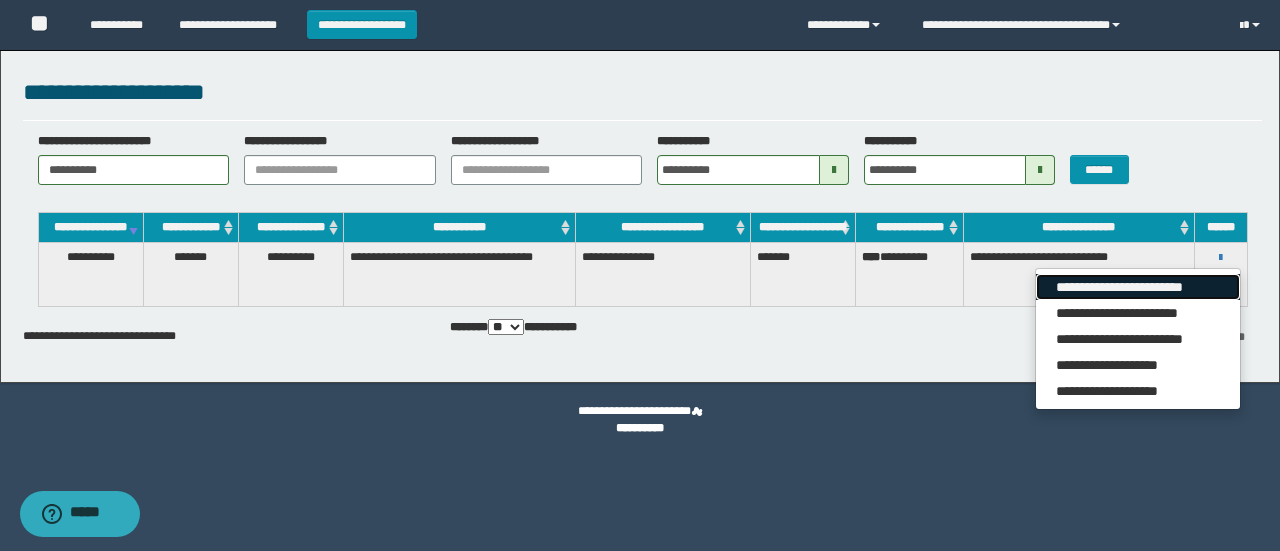 click on "**********" at bounding box center [1137, 287] 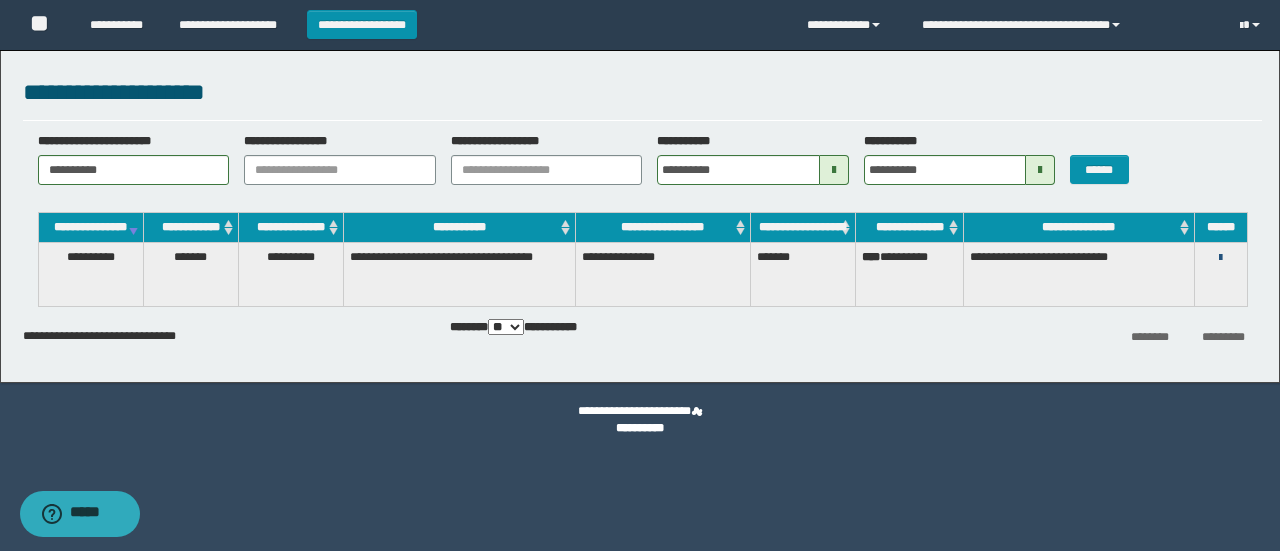 click at bounding box center [1220, 258] 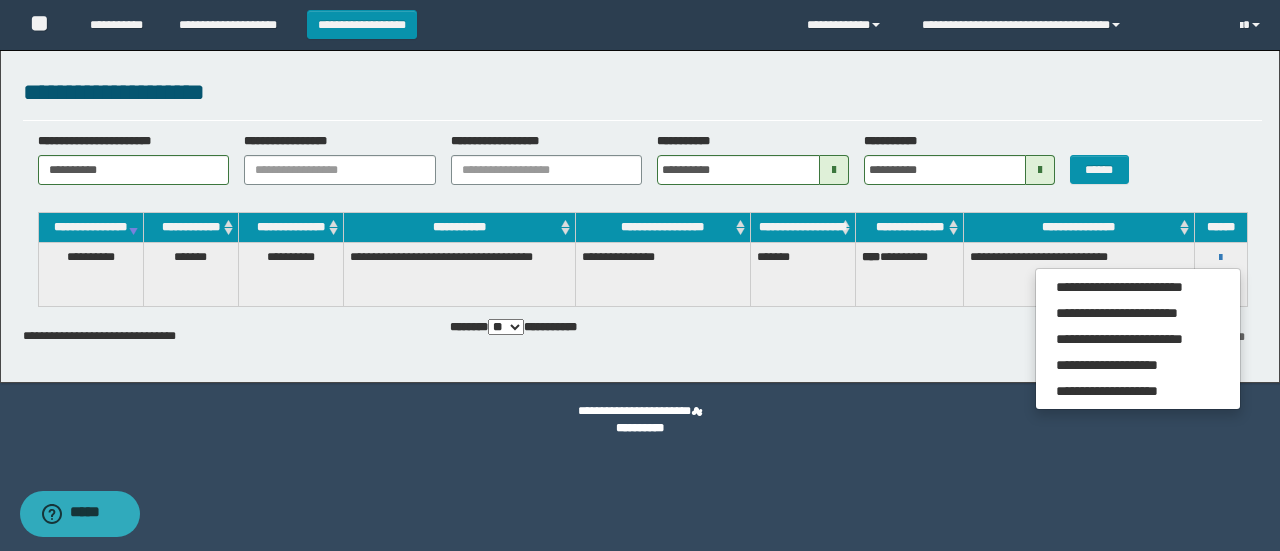 click on "**********" at bounding box center (640, 211) 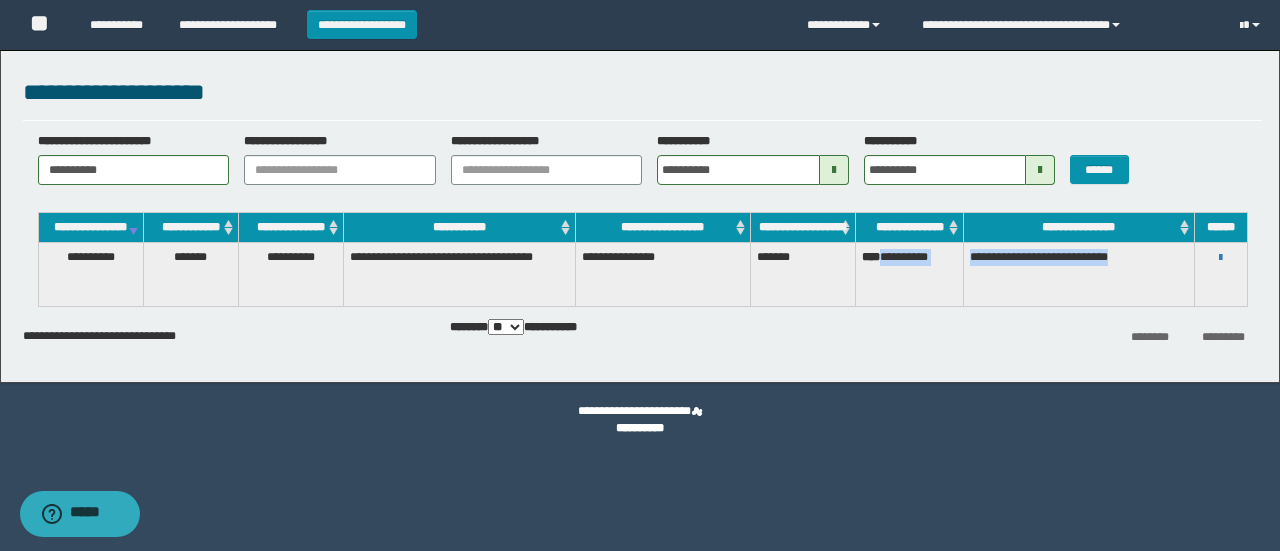 drag, startPoint x: 886, startPoint y: 273, endPoint x: 1176, endPoint y: 281, distance: 290.11032 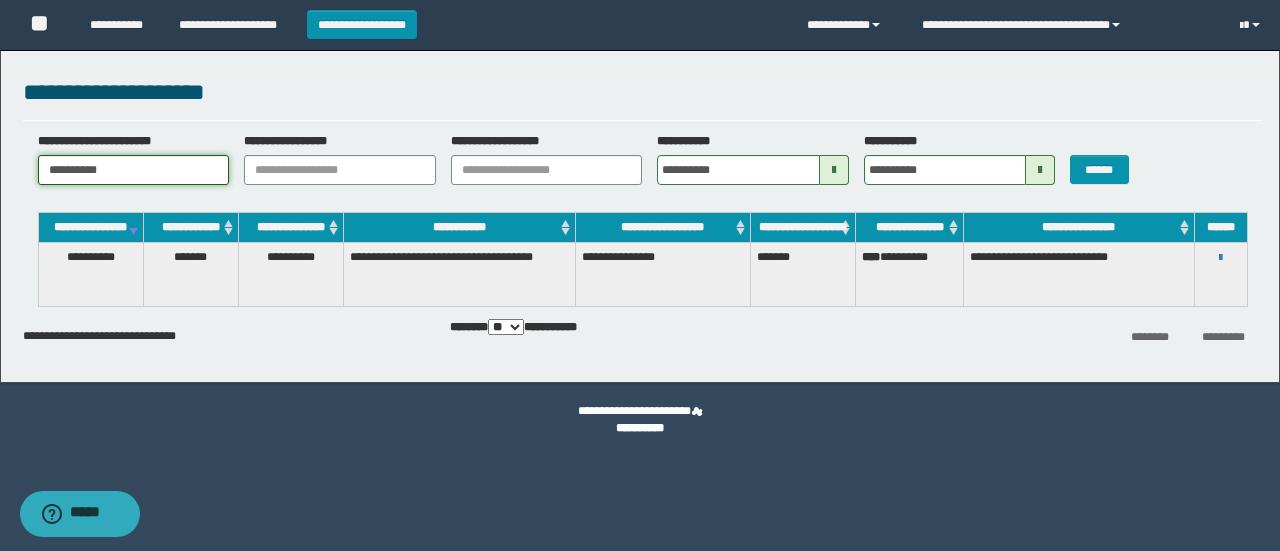 click on "**********" at bounding box center [134, 170] 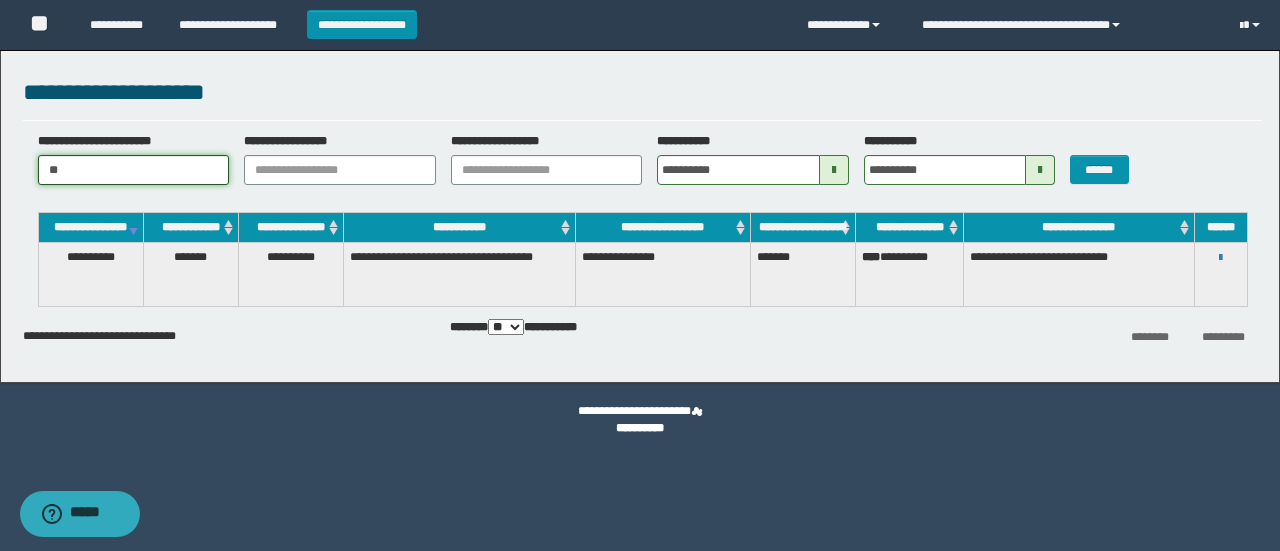 type on "*" 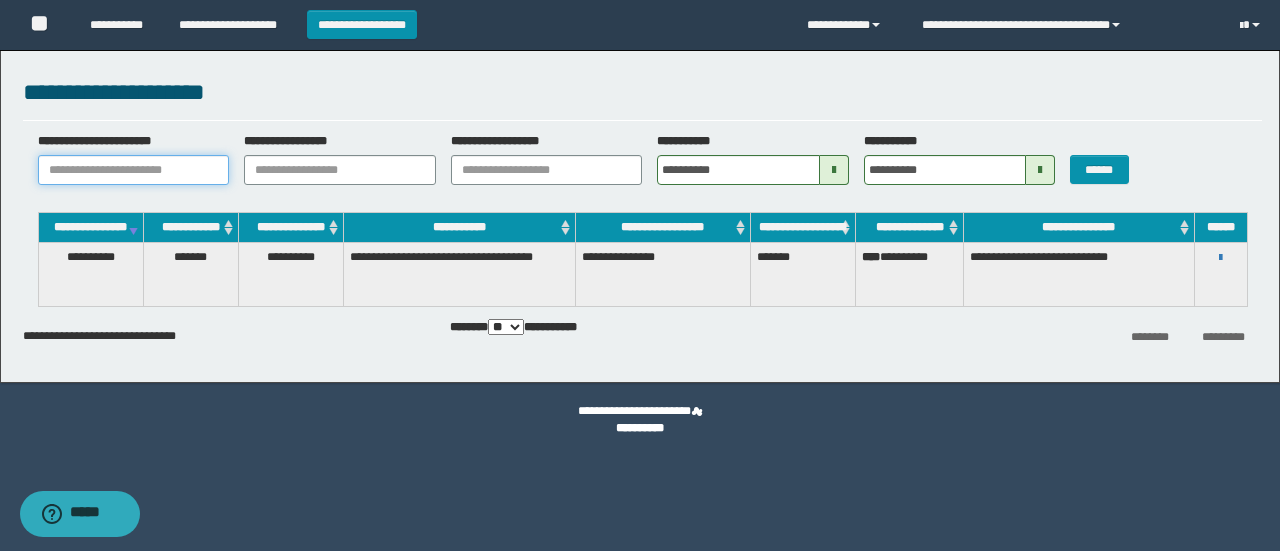 paste on "**********" 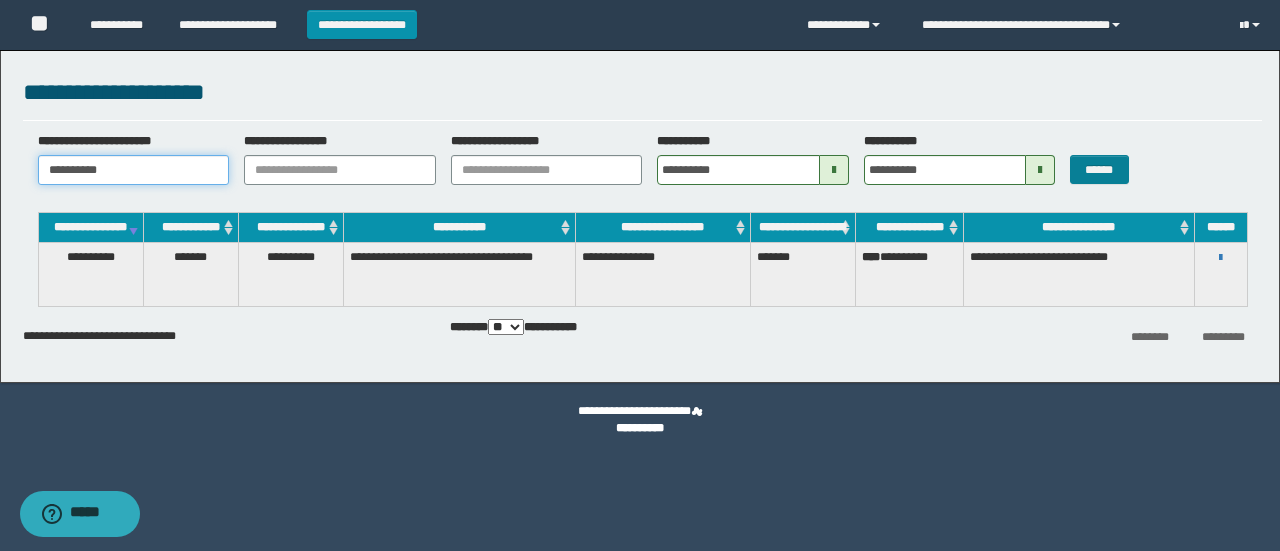 type on "**********" 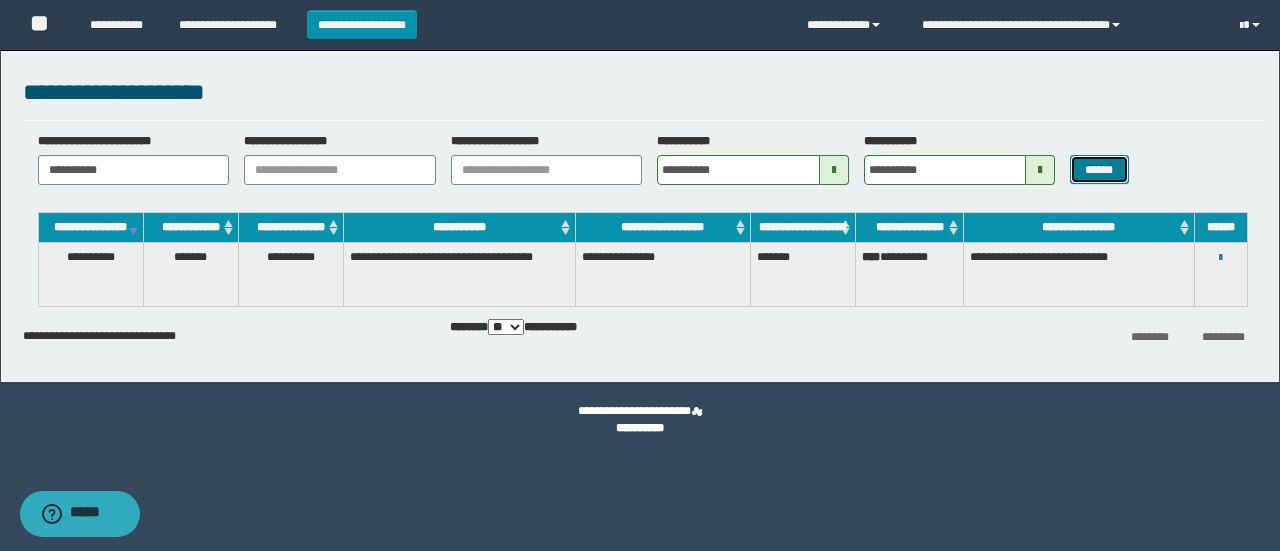 click on "******" at bounding box center (1099, 169) 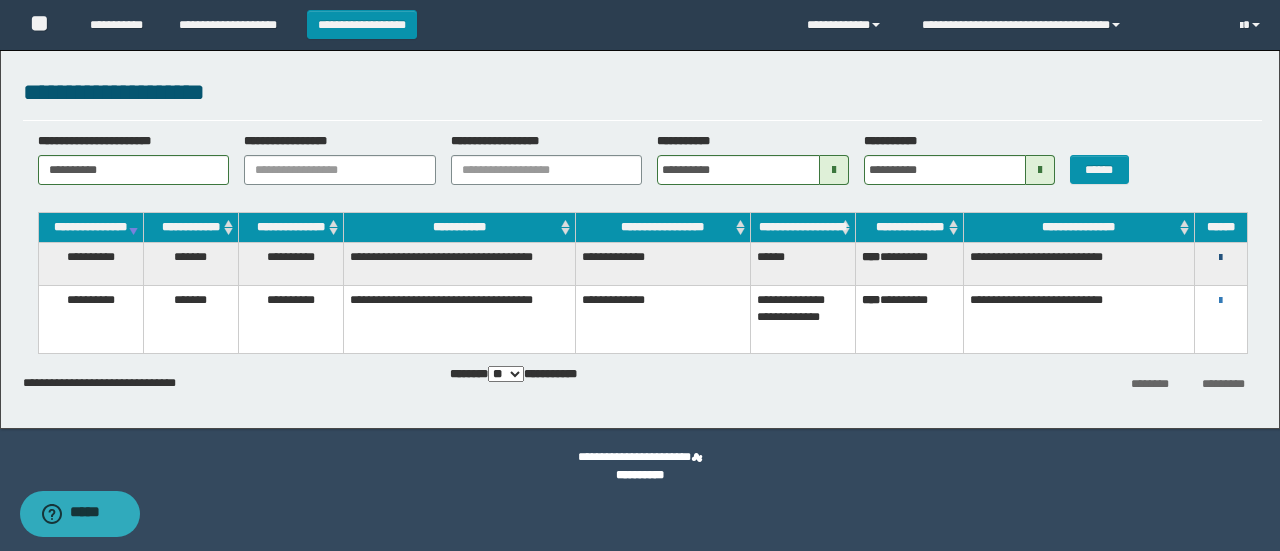 click at bounding box center (1220, 258) 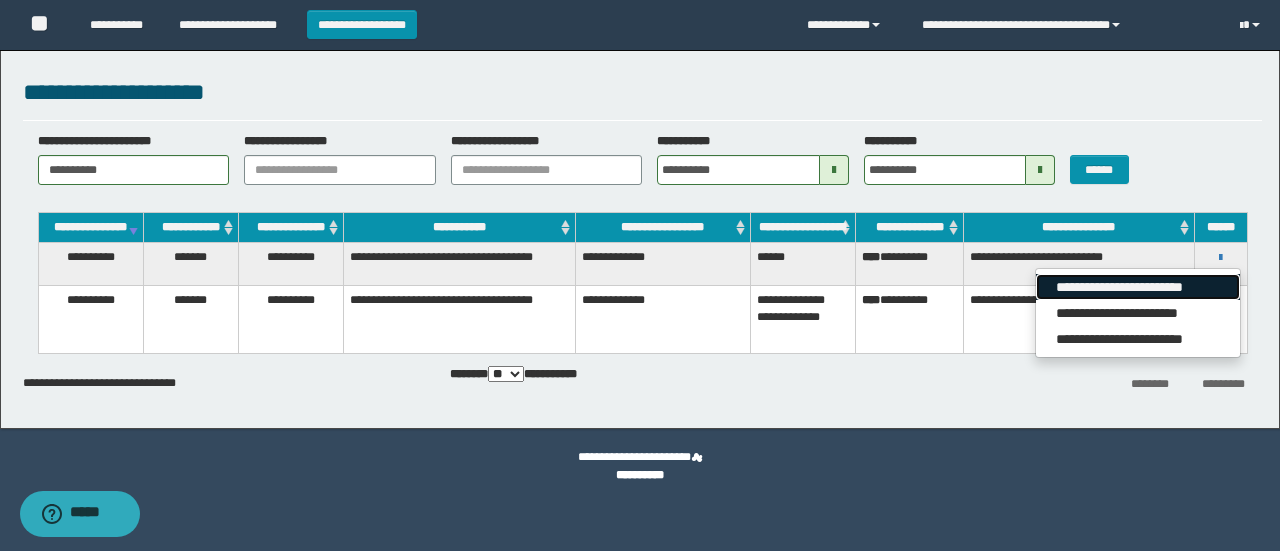 click on "**********" at bounding box center [1137, 287] 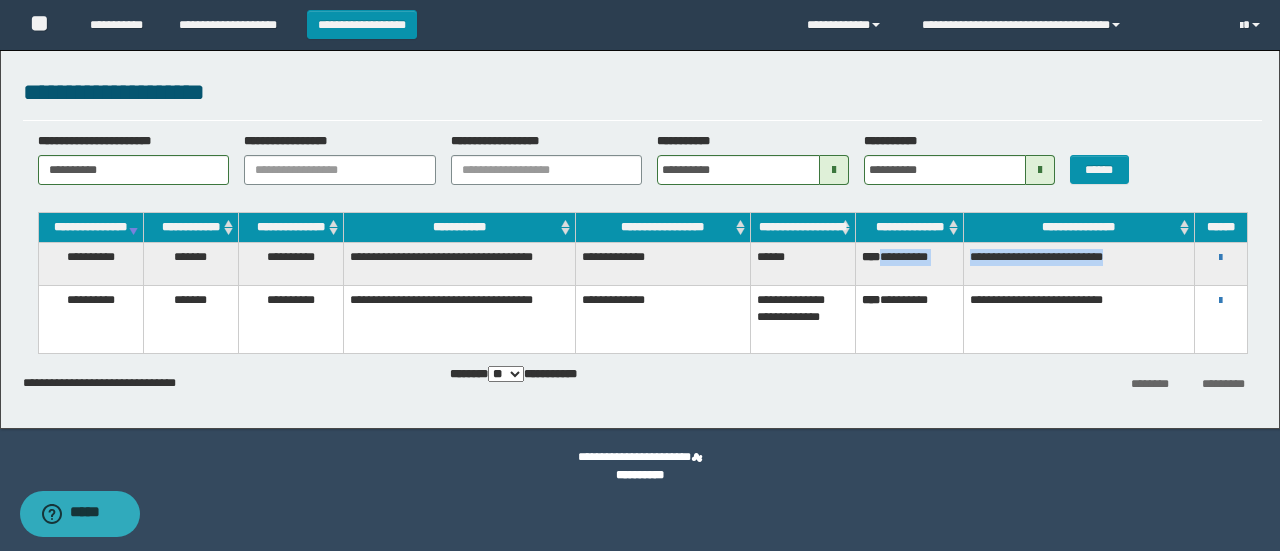 drag, startPoint x: 934, startPoint y: 273, endPoint x: 1145, endPoint y: 271, distance: 211.00948 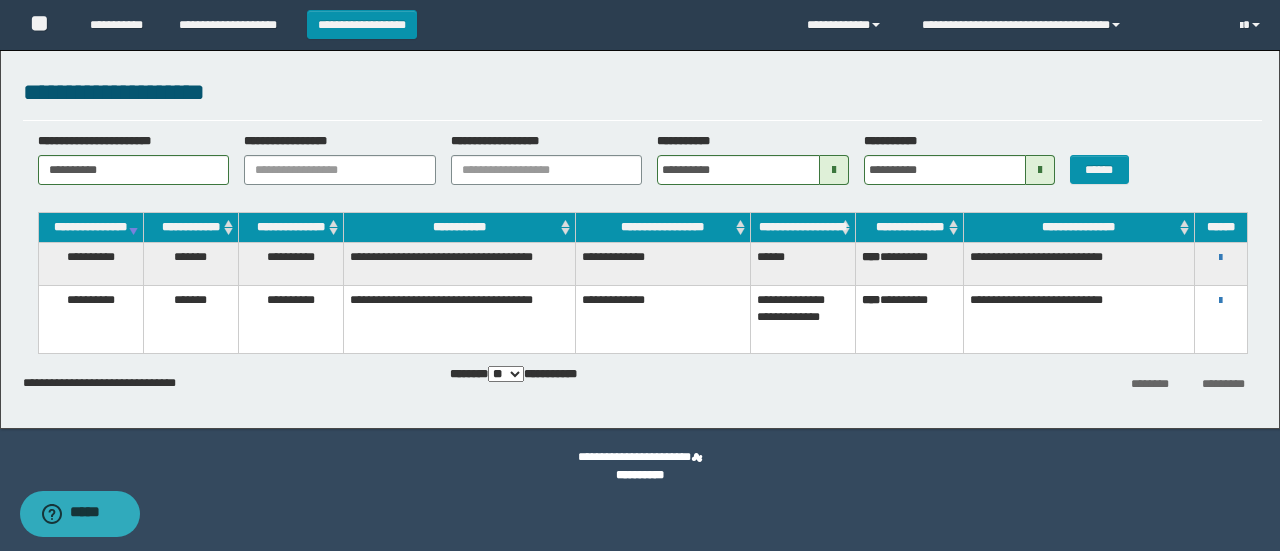 click on "**********" at bounding box center [642, 92] 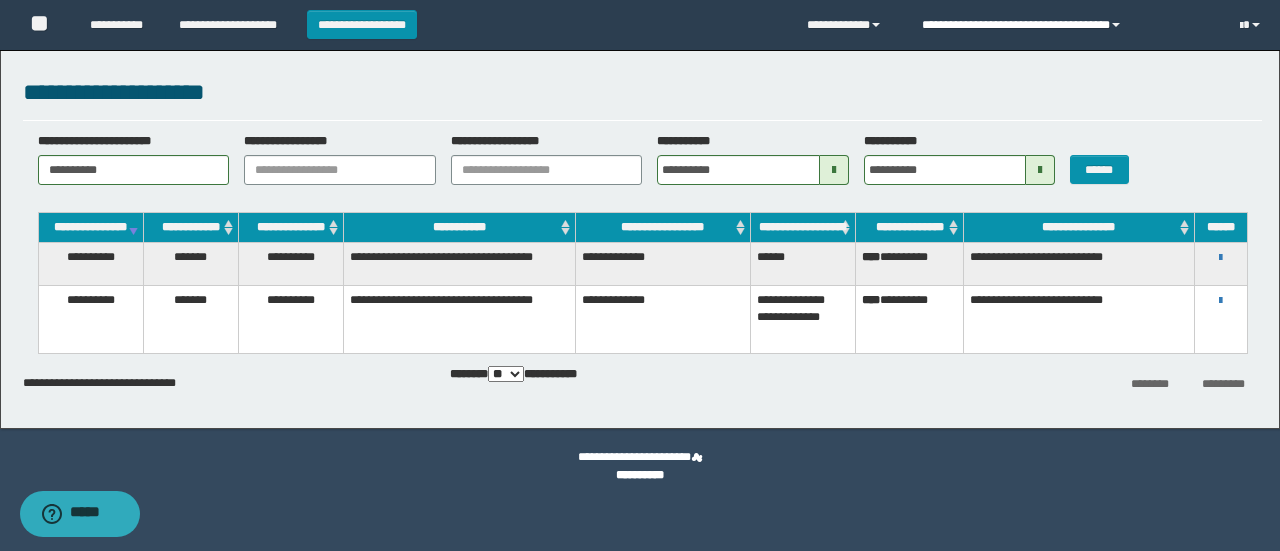 click at bounding box center (1116, 25) 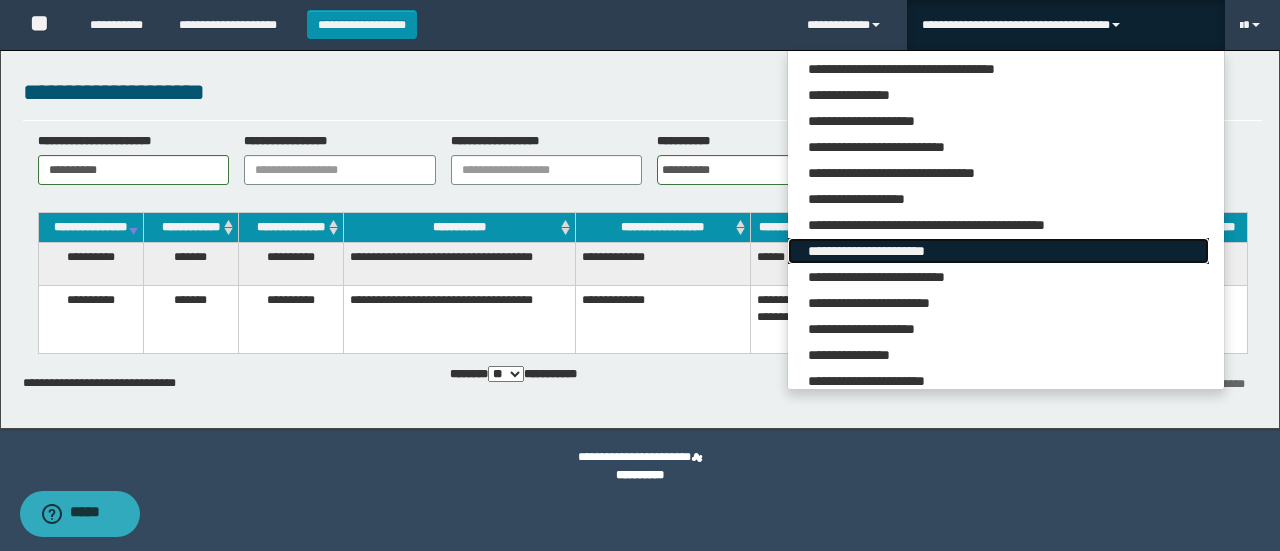 click on "**********" at bounding box center (998, 251) 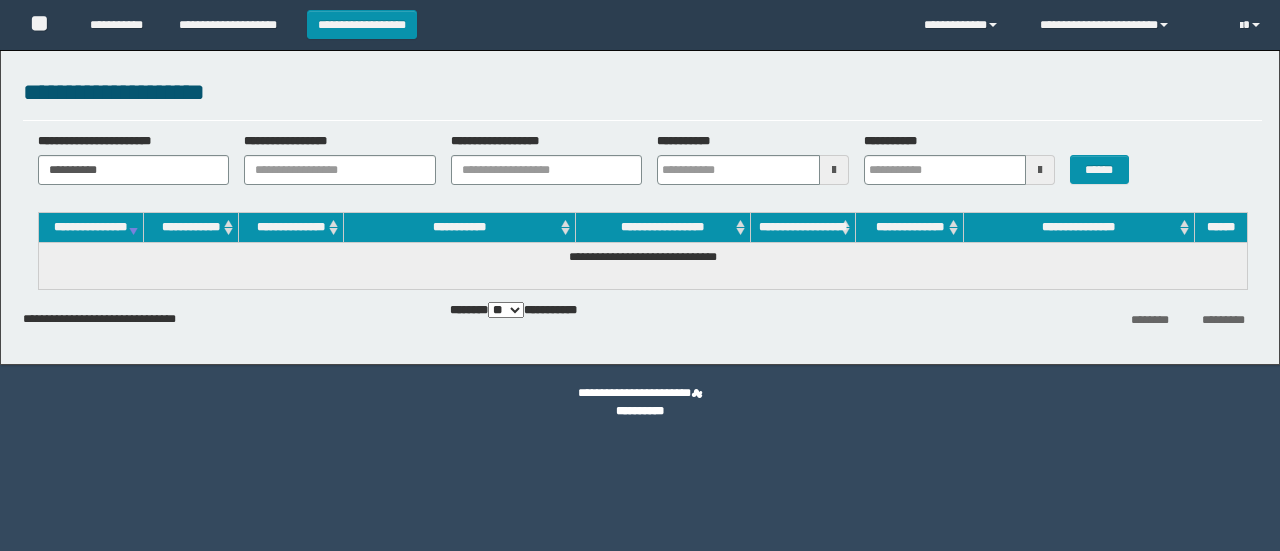 scroll, scrollTop: 0, scrollLeft: 0, axis: both 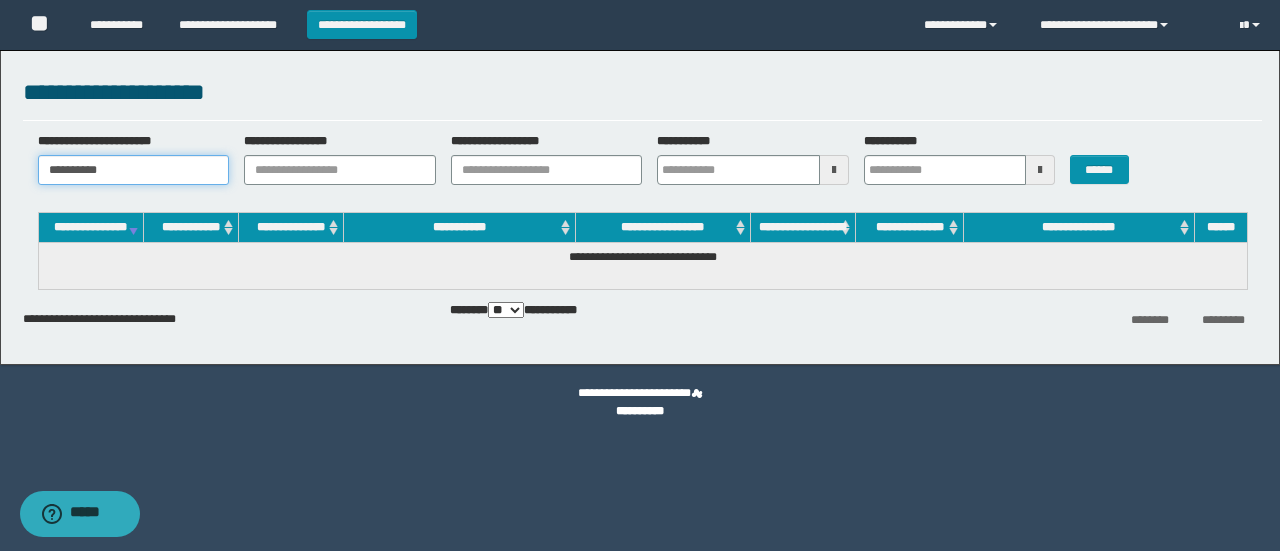 click on "**********" at bounding box center (134, 170) 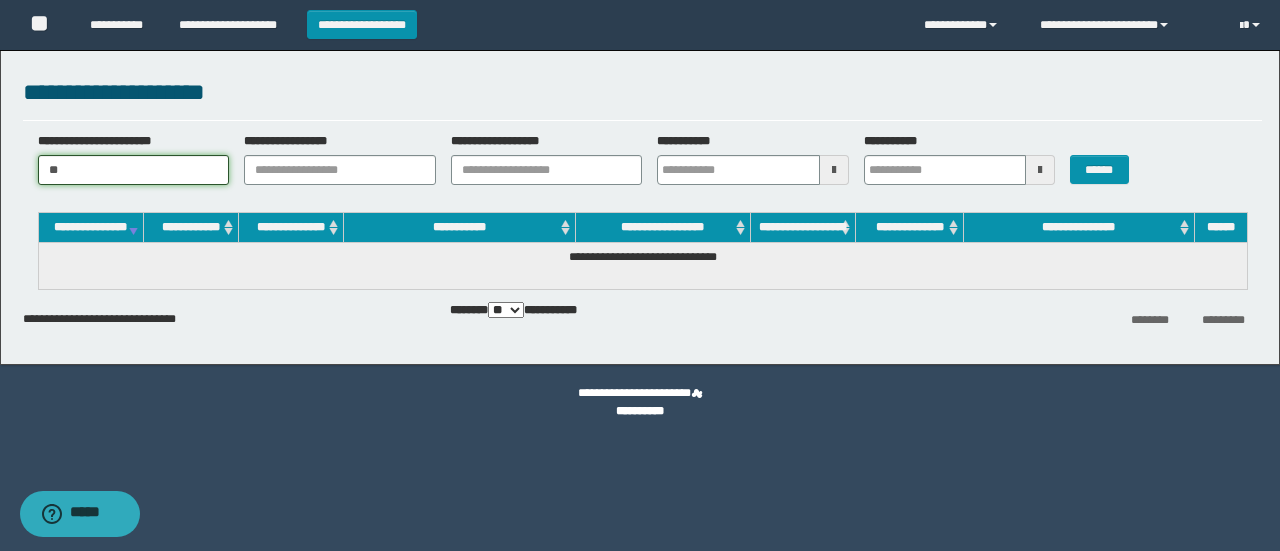 type on "*" 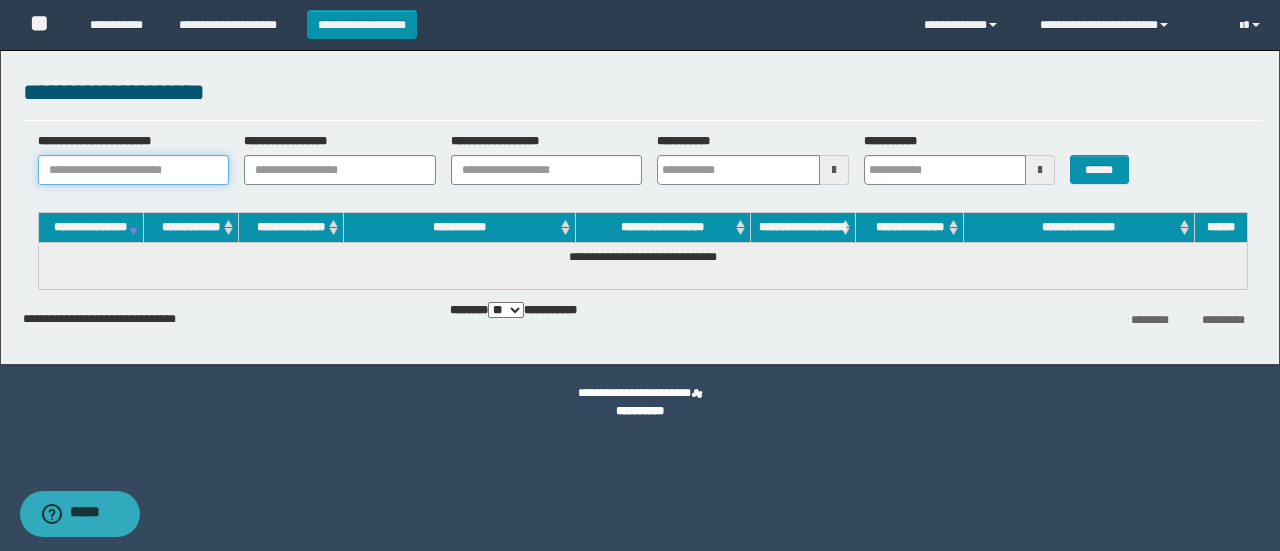 paste on "**********" 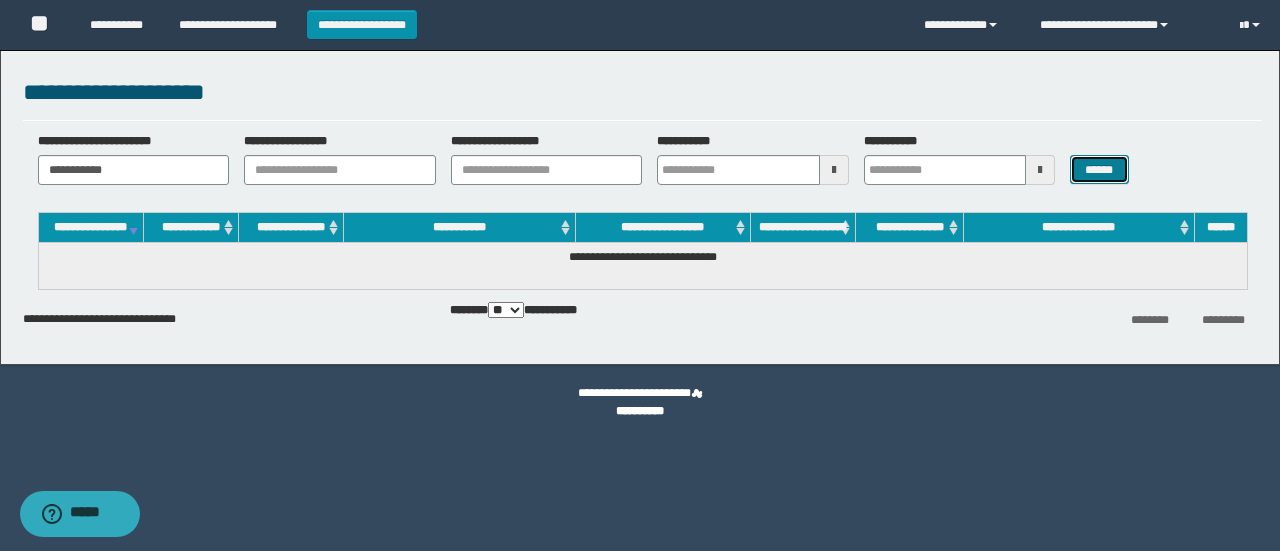 click on "******" at bounding box center [1099, 169] 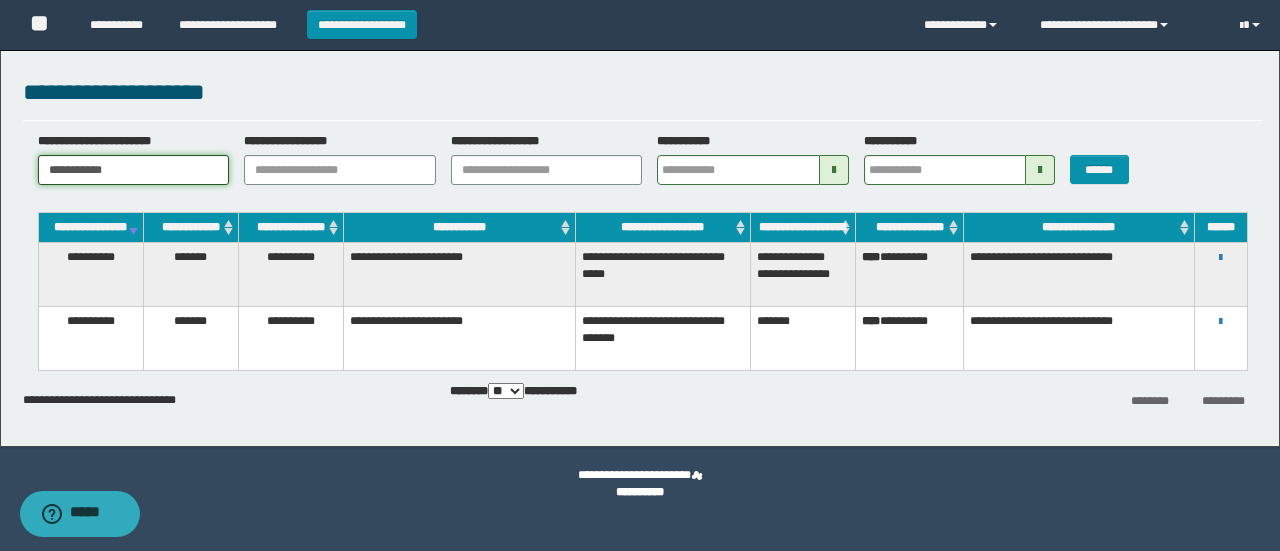 click on "**********" at bounding box center [134, 170] 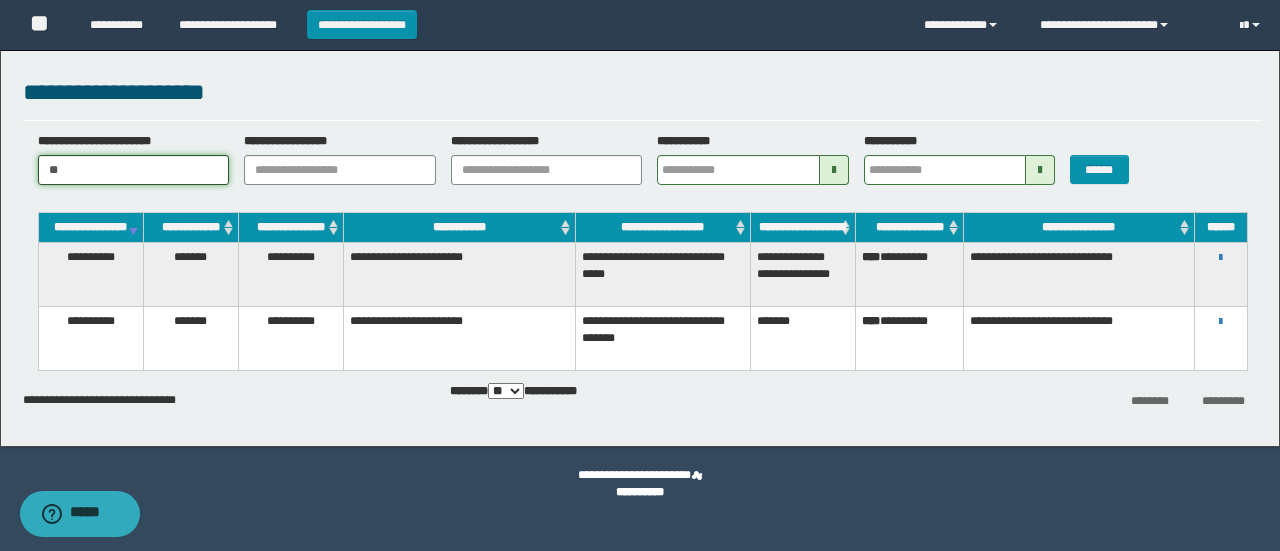 type on "*" 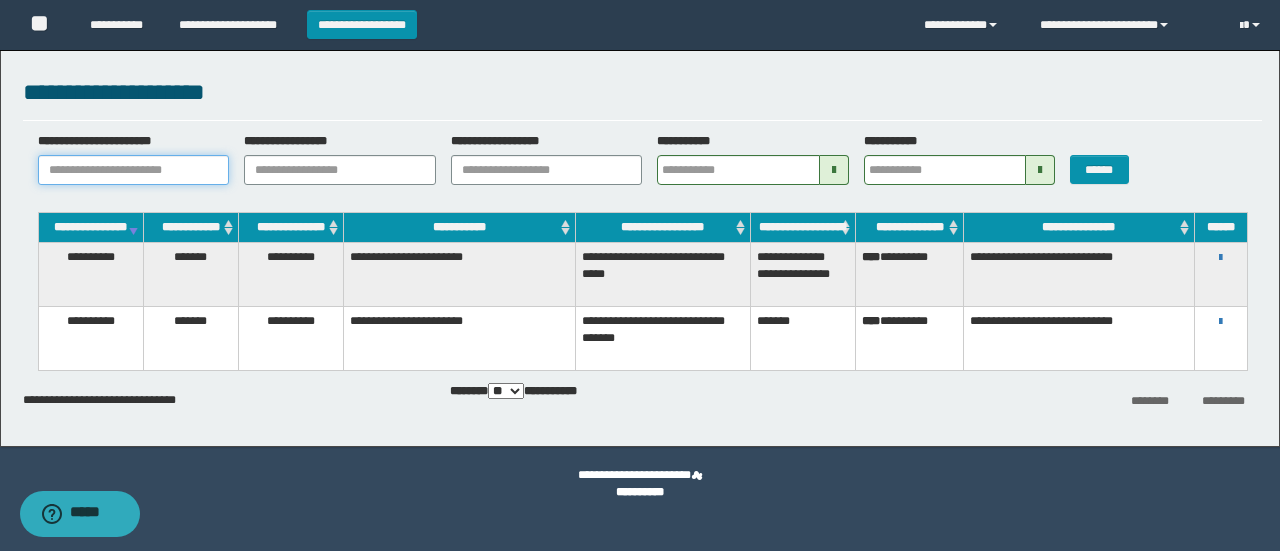 paste on "********" 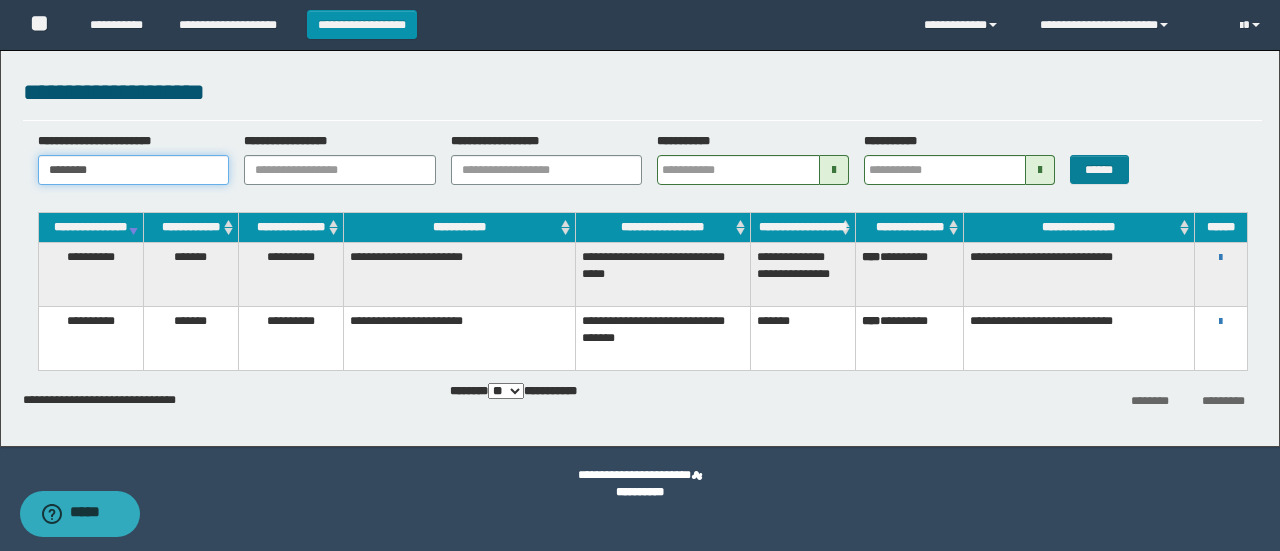 type on "********" 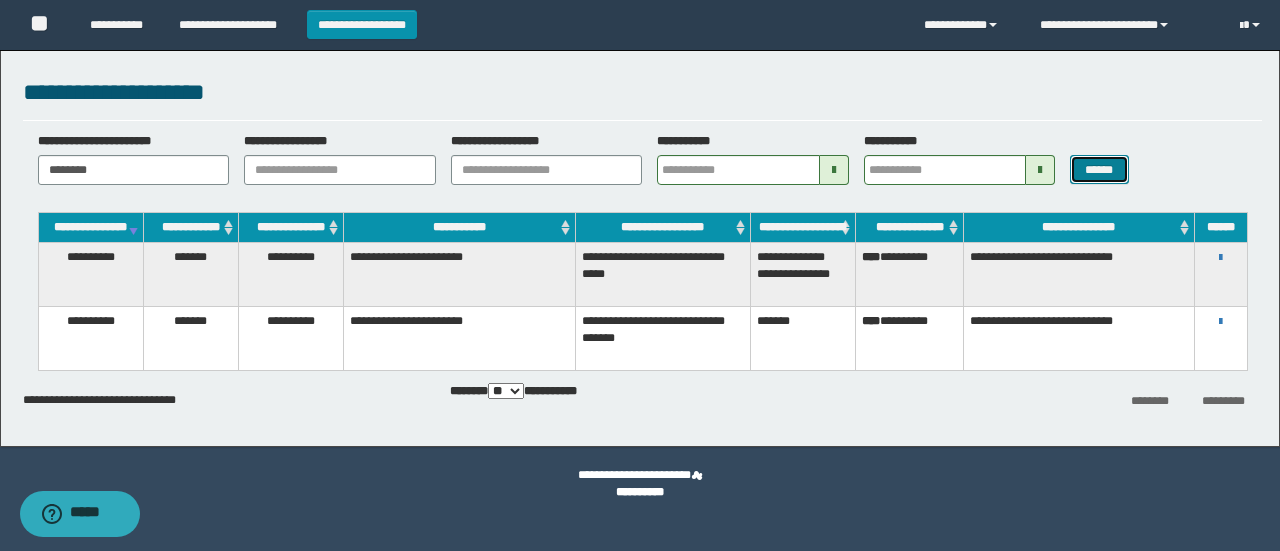 click on "******" at bounding box center (1099, 169) 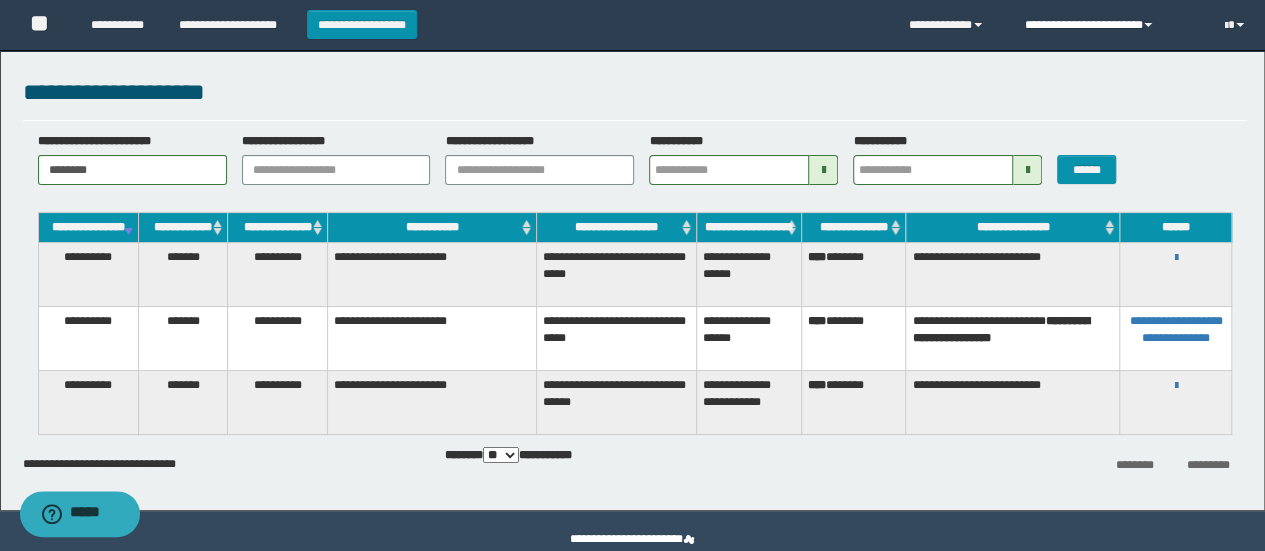 click on "**********" at bounding box center [1109, 25] 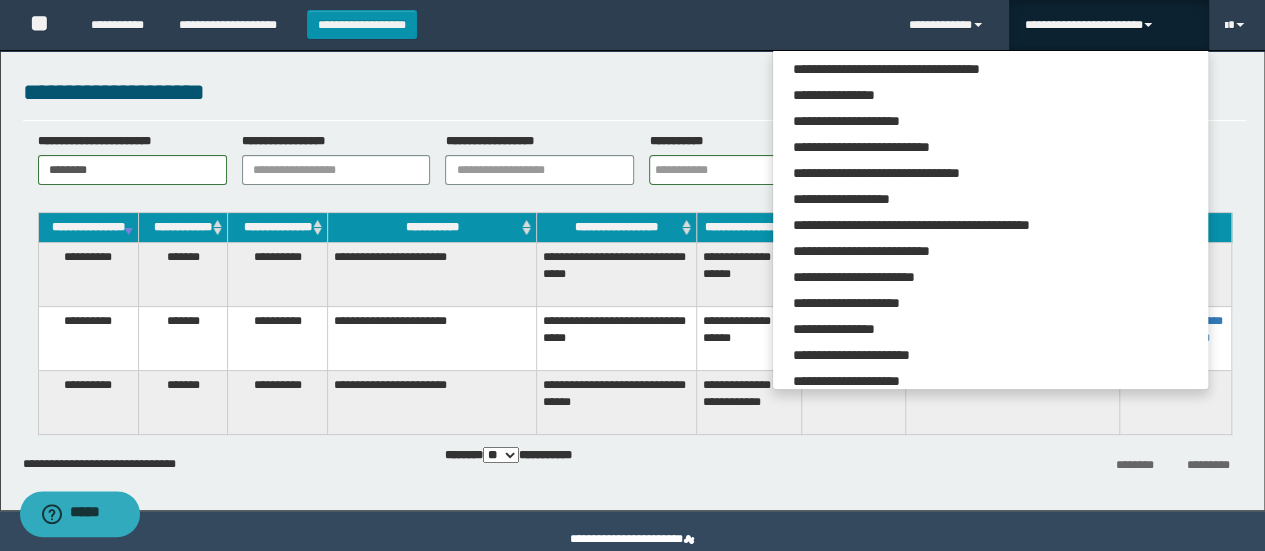 scroll, scrollTop: 113, scrollLeft: 0, axis: vertical 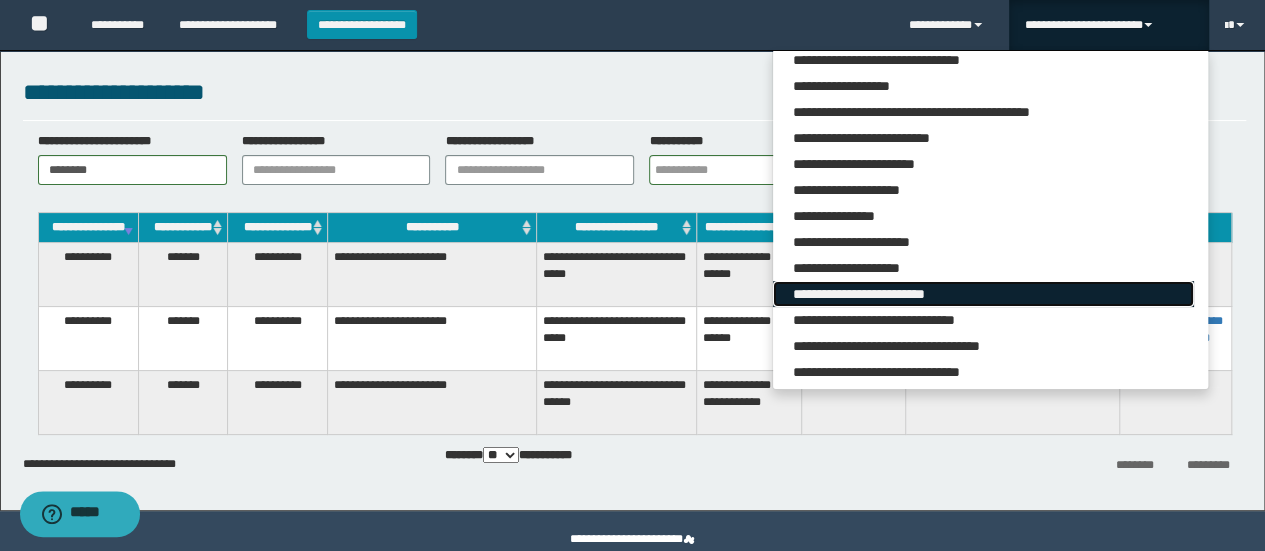 click on "**********" at bounding box center (983, 294) 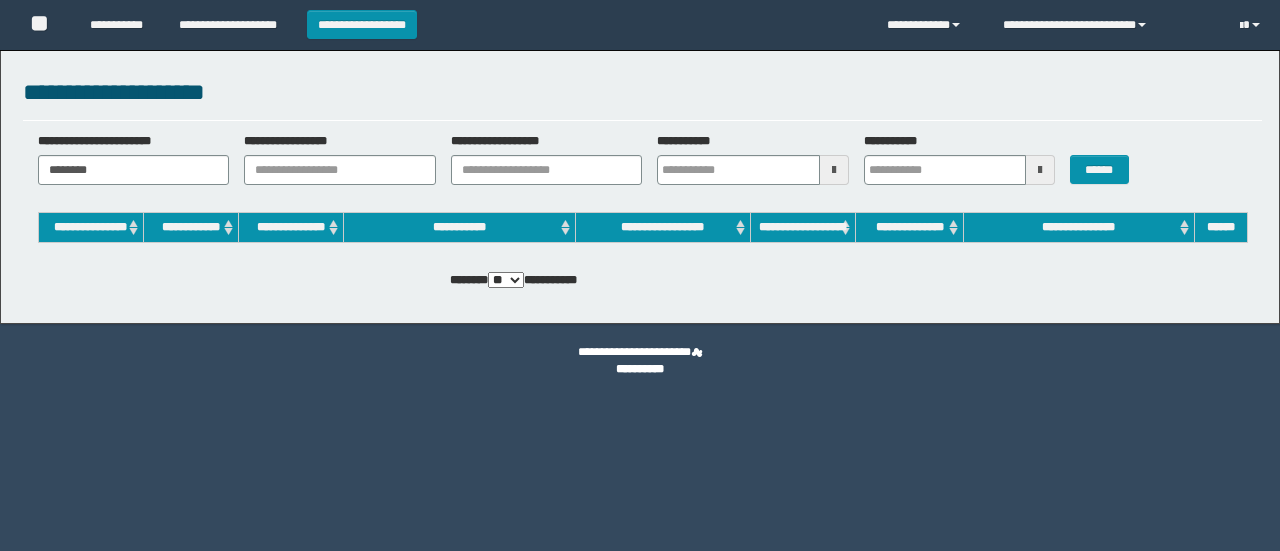 scroll, scrollTop: 0, scrollLeft: 0, axis: both 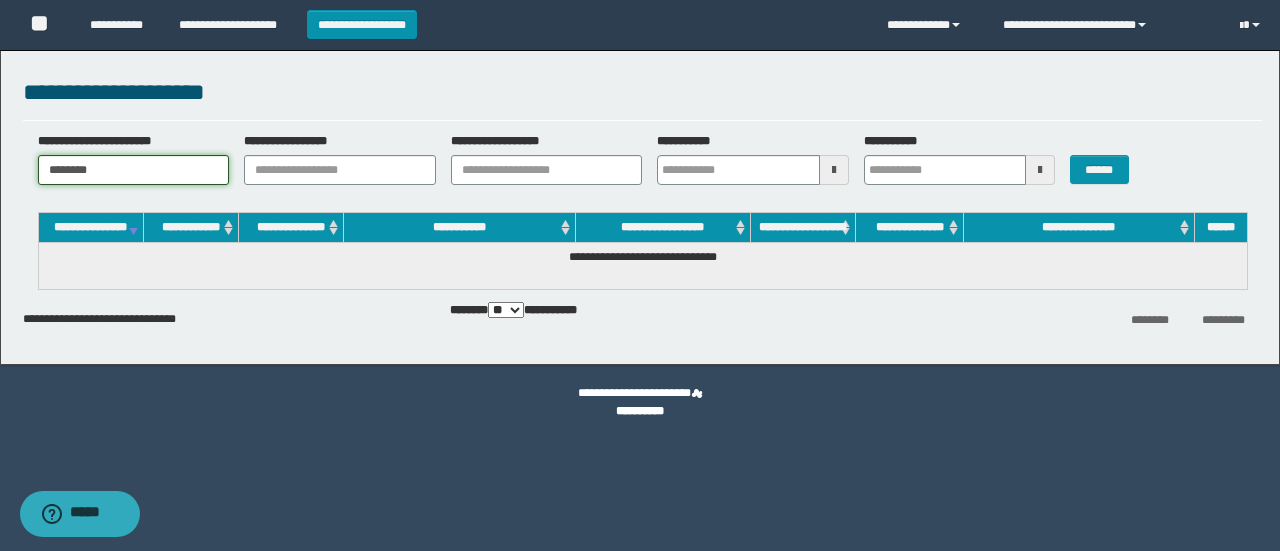 click on "********" at bounding box center (134, 170) 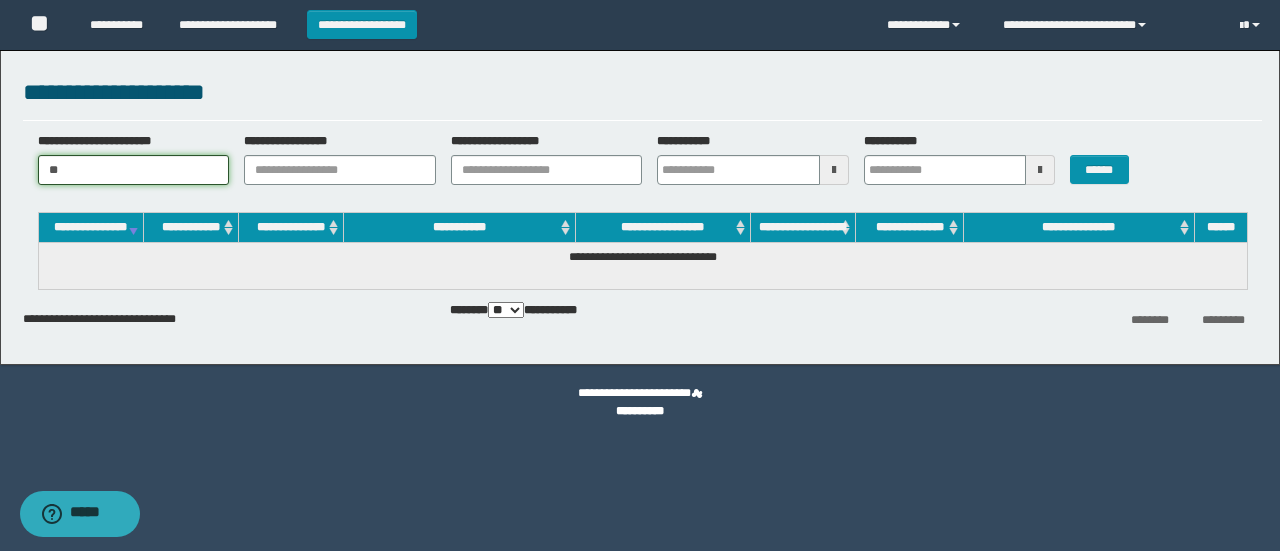type on "*" 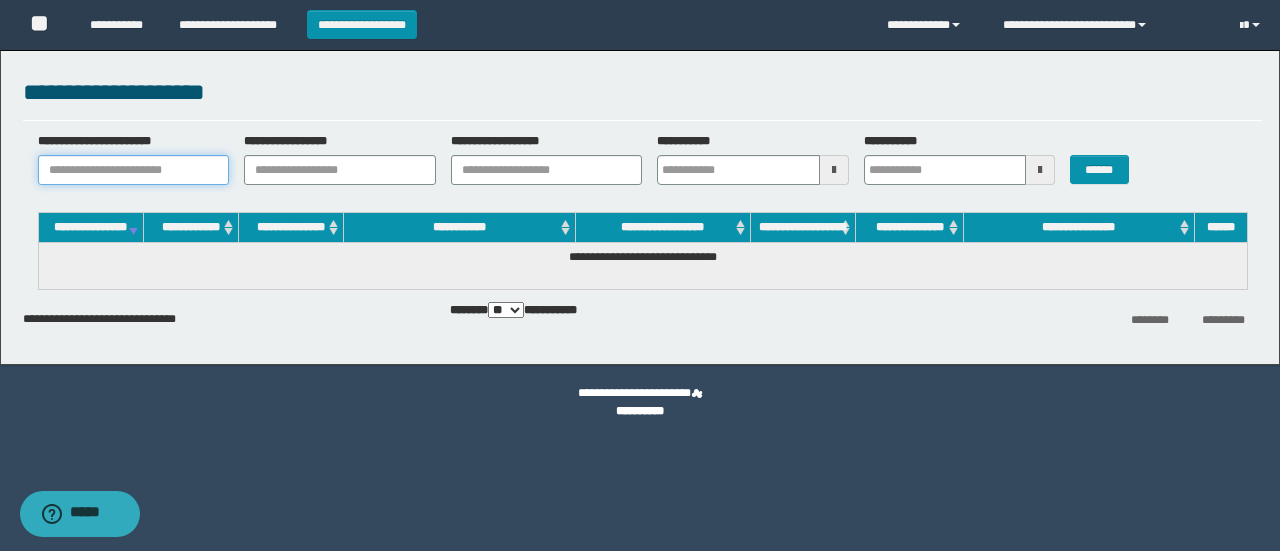 paste on "**********" 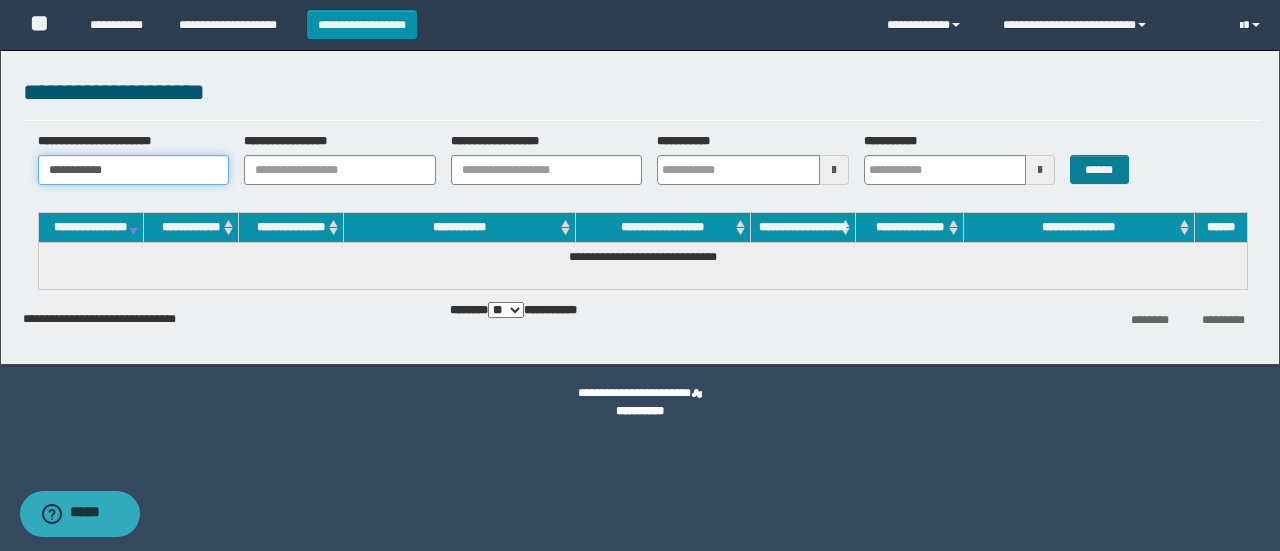 type on "**********" 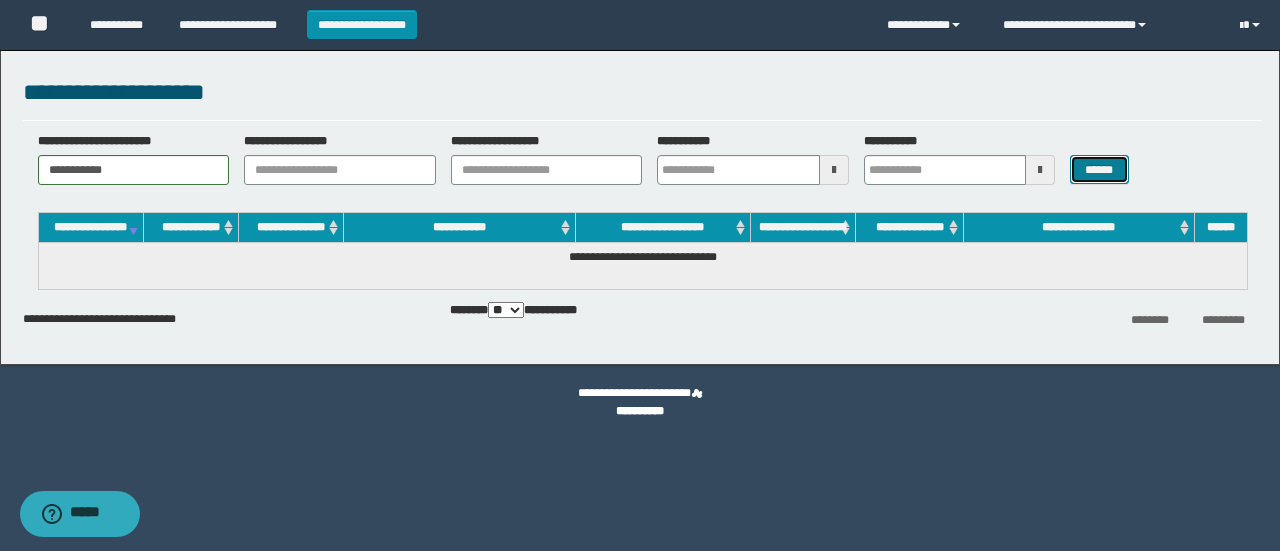click on "******" at bounding box center (1099, 169) 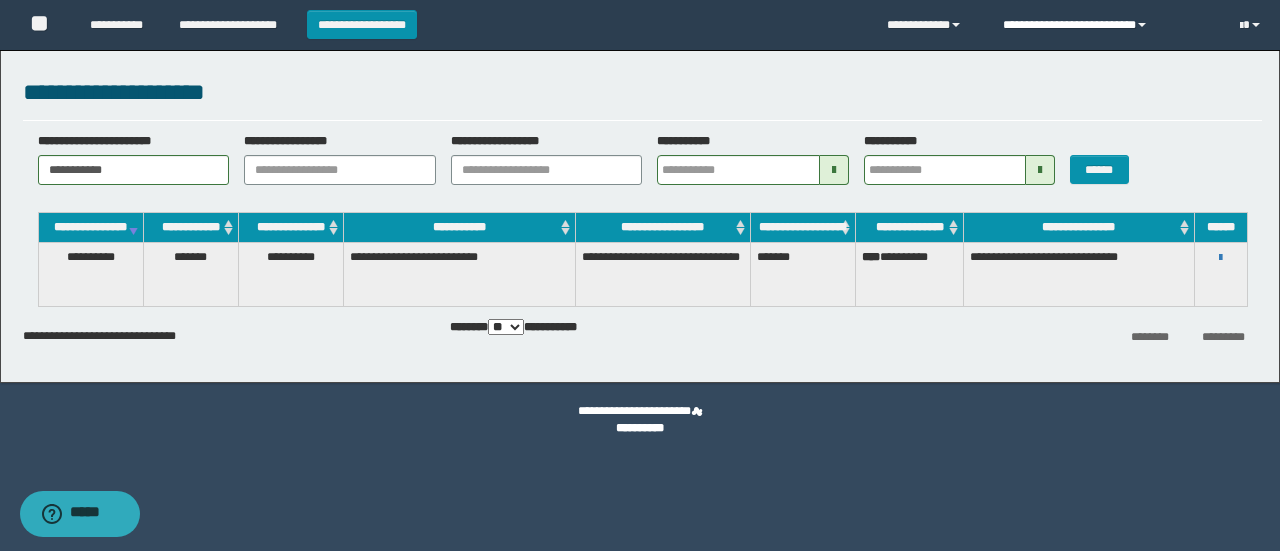 click at bounding box center (1142, 25) 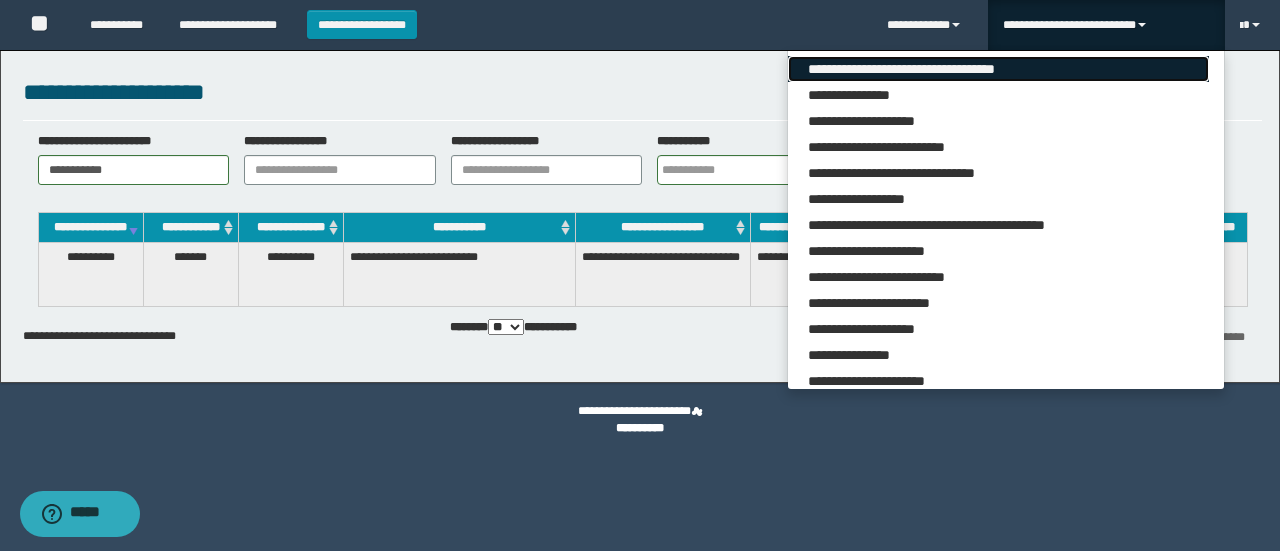 click on "**********" at bounding box center [998, 69] 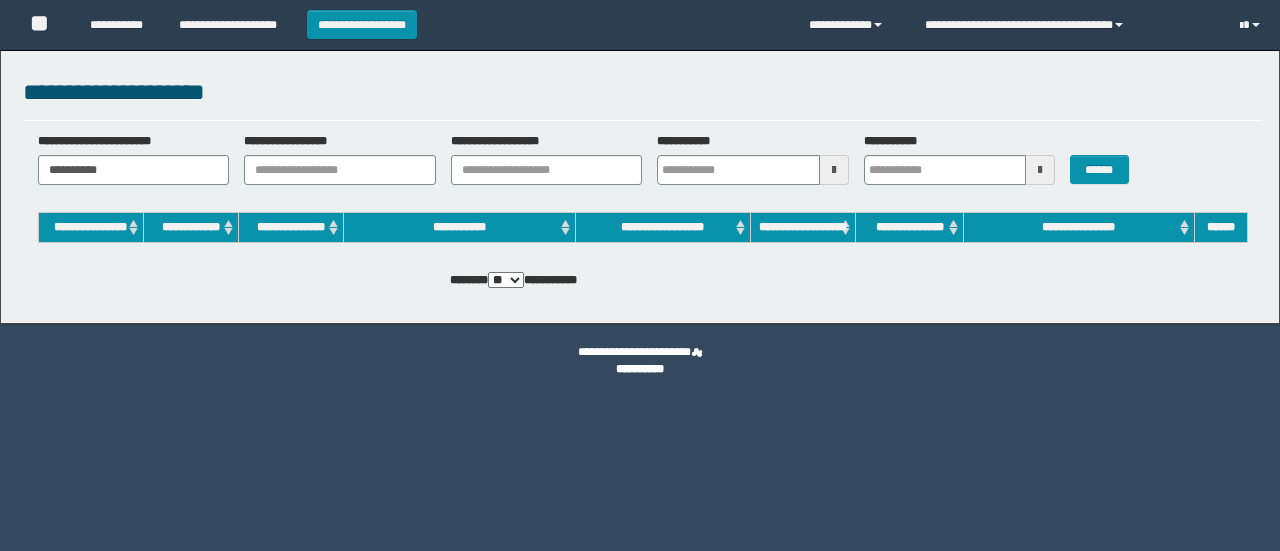 scroll, scrollTop: 0, scrollLeft: 0, axis: both 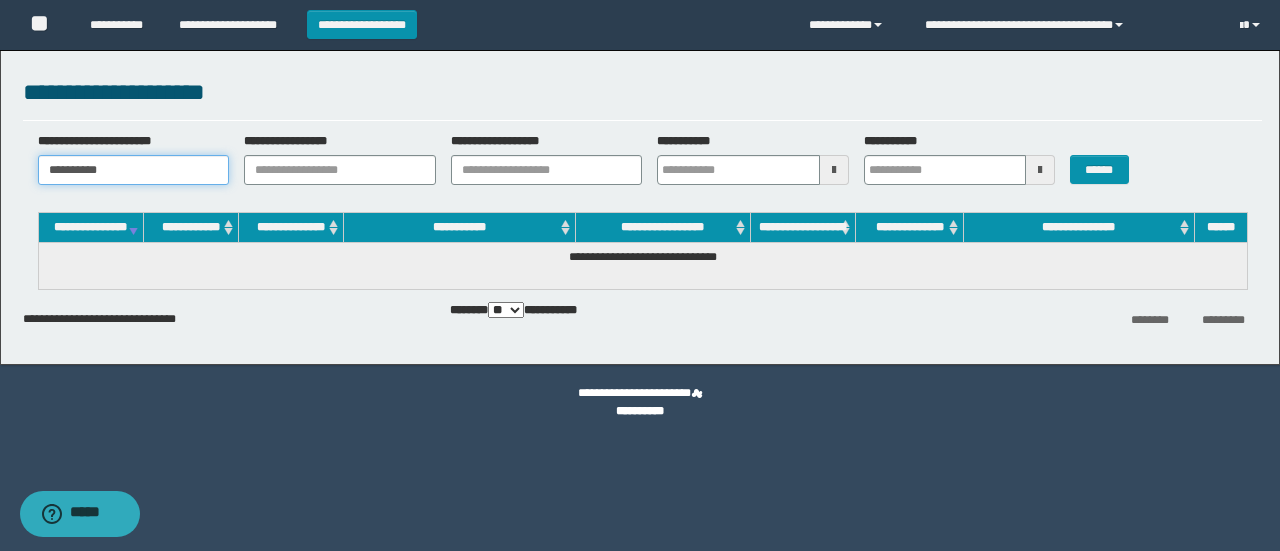 click on "**********" at bounding box center [134, 170] 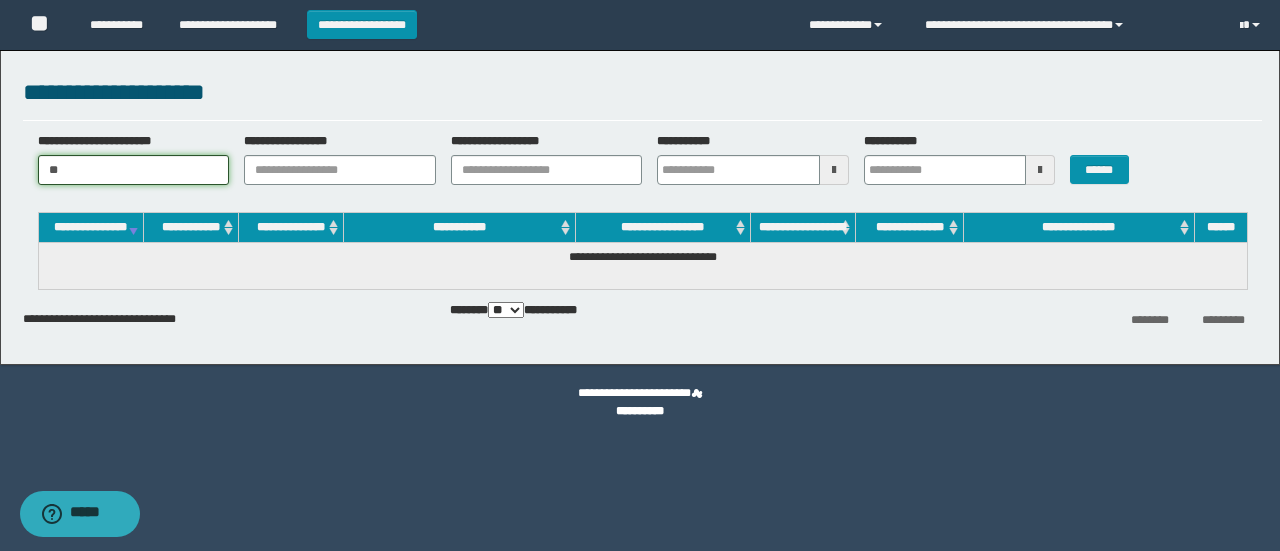 type on "*" 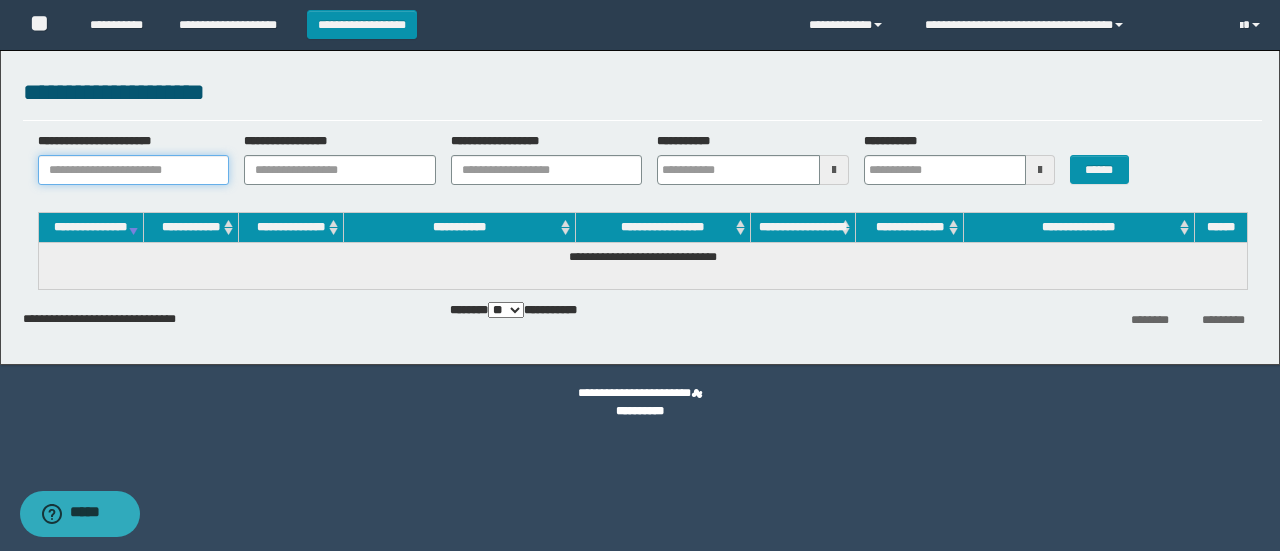 paste on "*********" 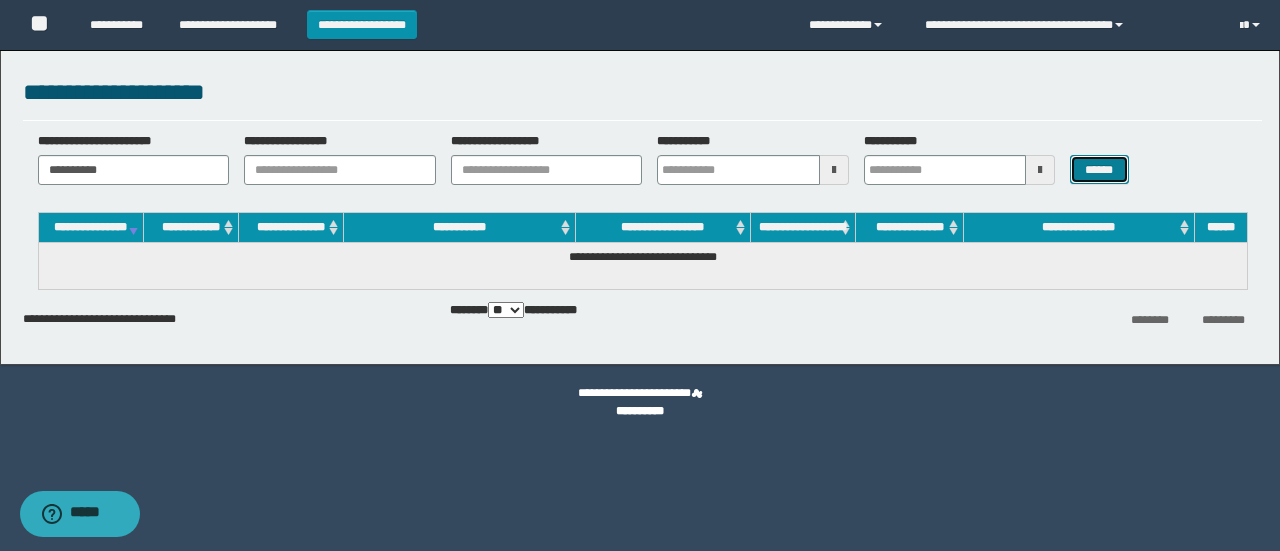 click on "******" at bounding box center (1099, 169) 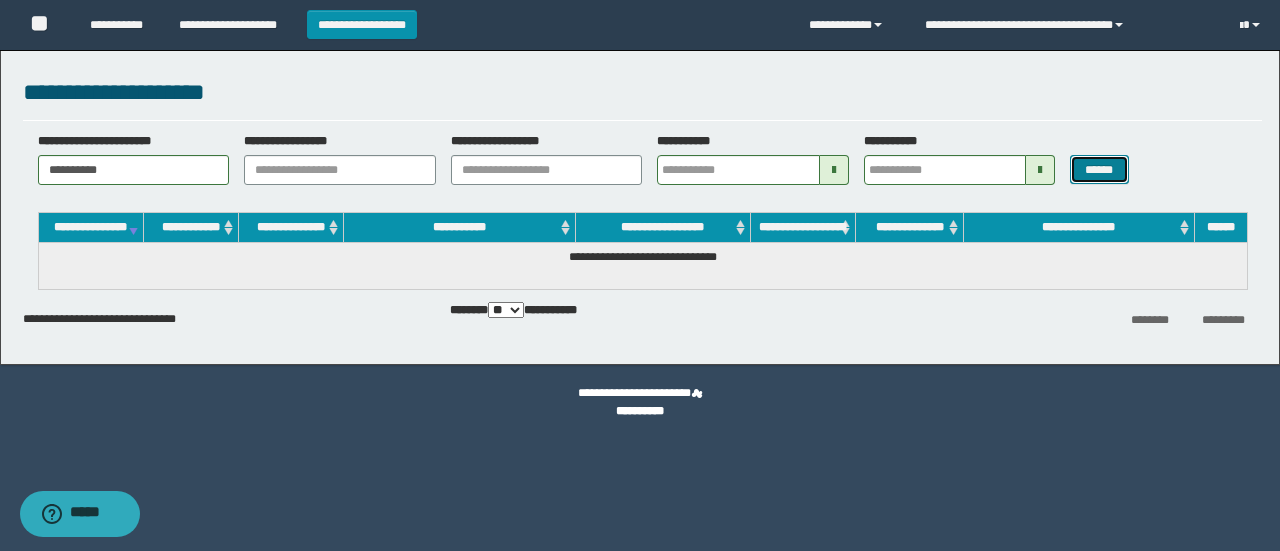 click on "******" at bounding box center [1099, 169] 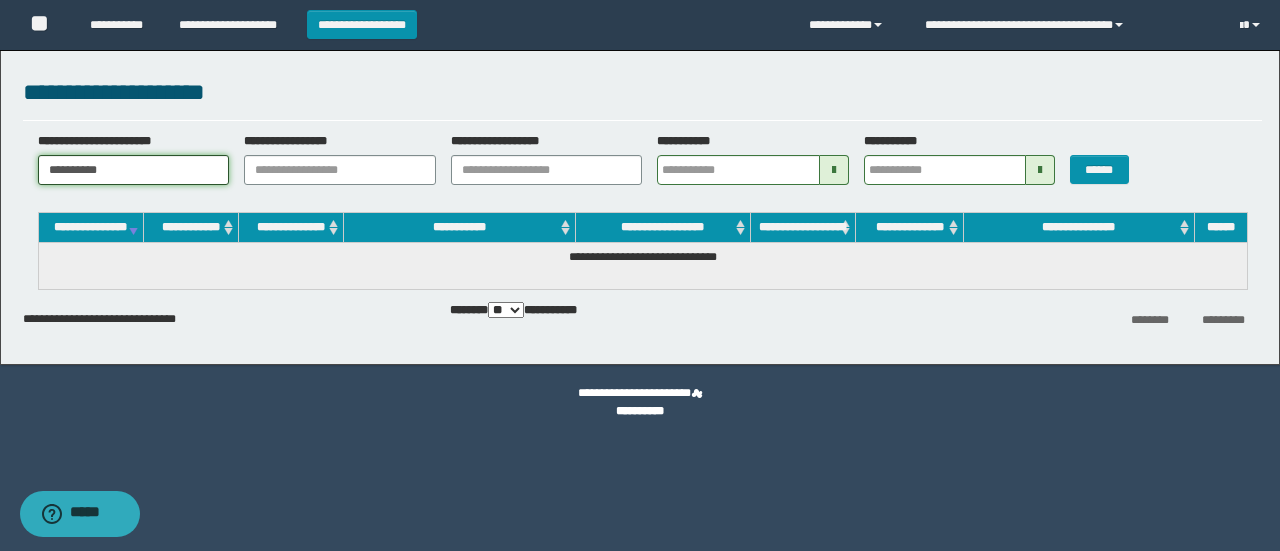 click on "*********" at bounding box center (134, 170) 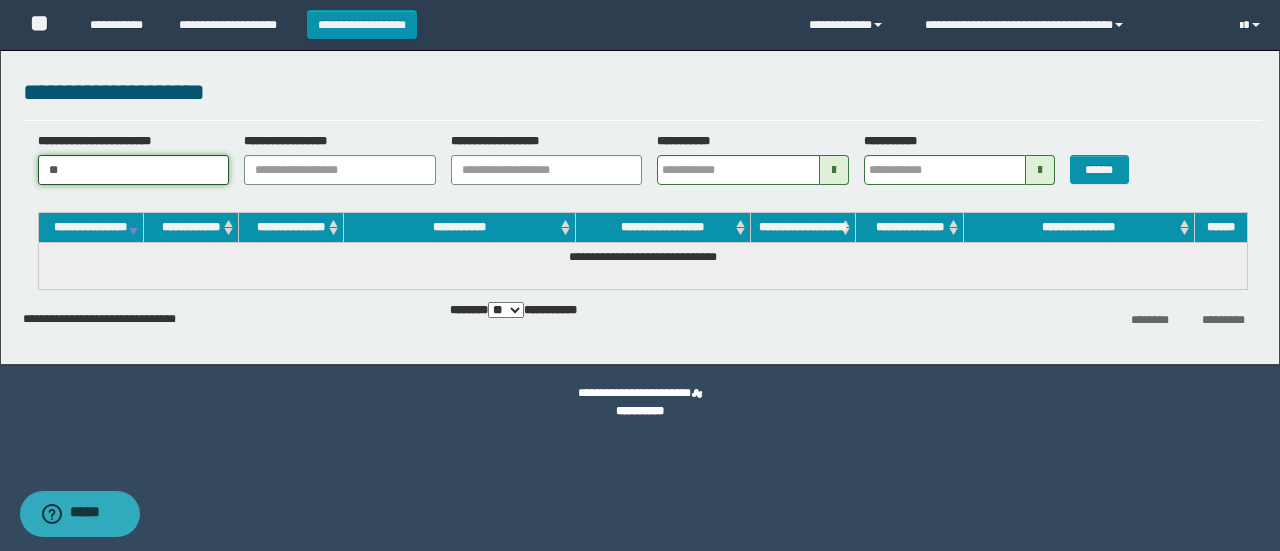 type on "*" 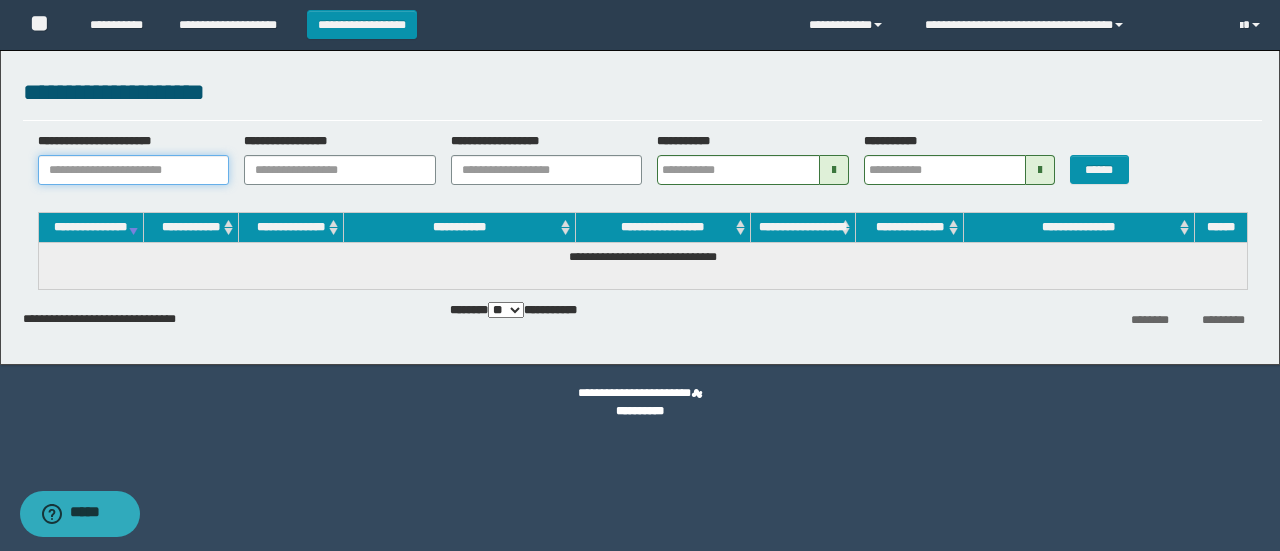 drag, startPoint x: 134, startPoint y: 156, endPoint x: 107, endPoint y: 175, distance: 33.01515 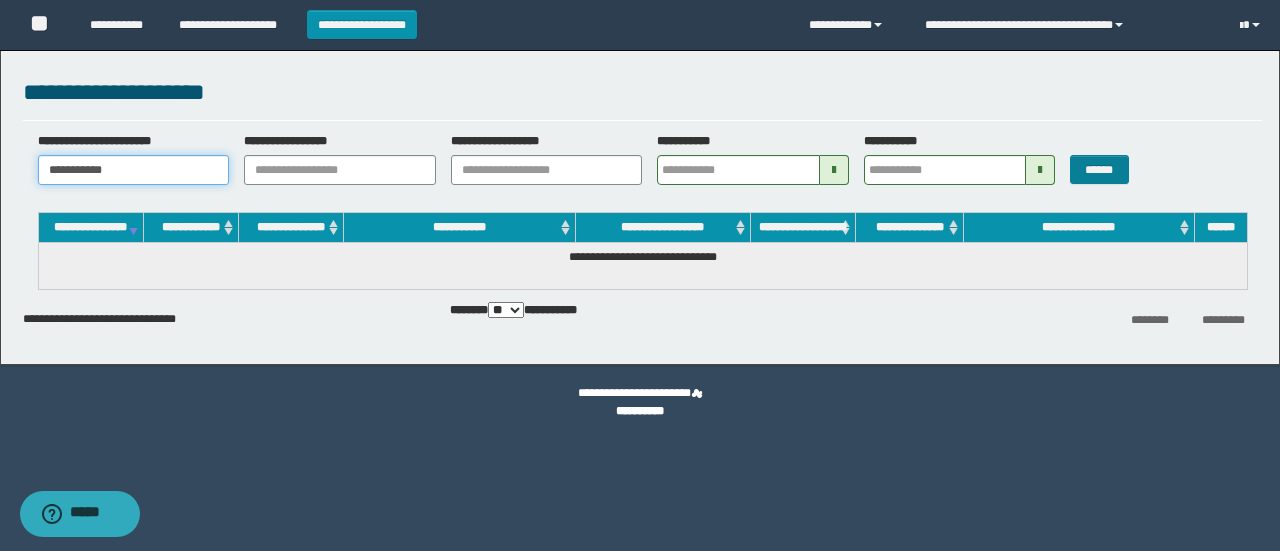 type on "**********" 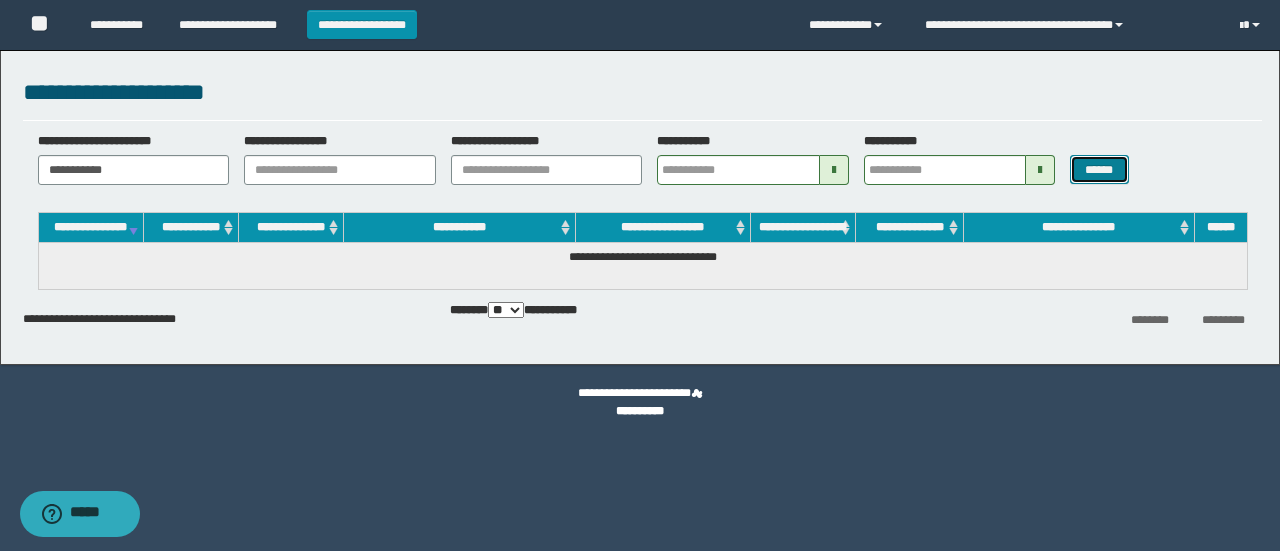 click on "******" at bounding box center [1099, 169] 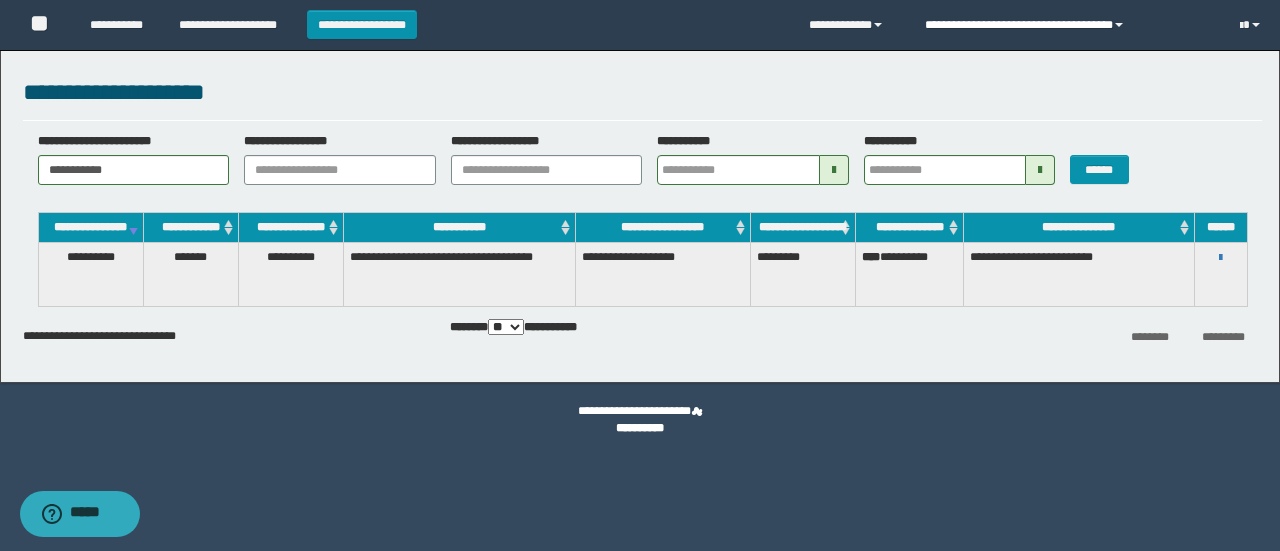click on "**********" at bounding box center [1067, 25] 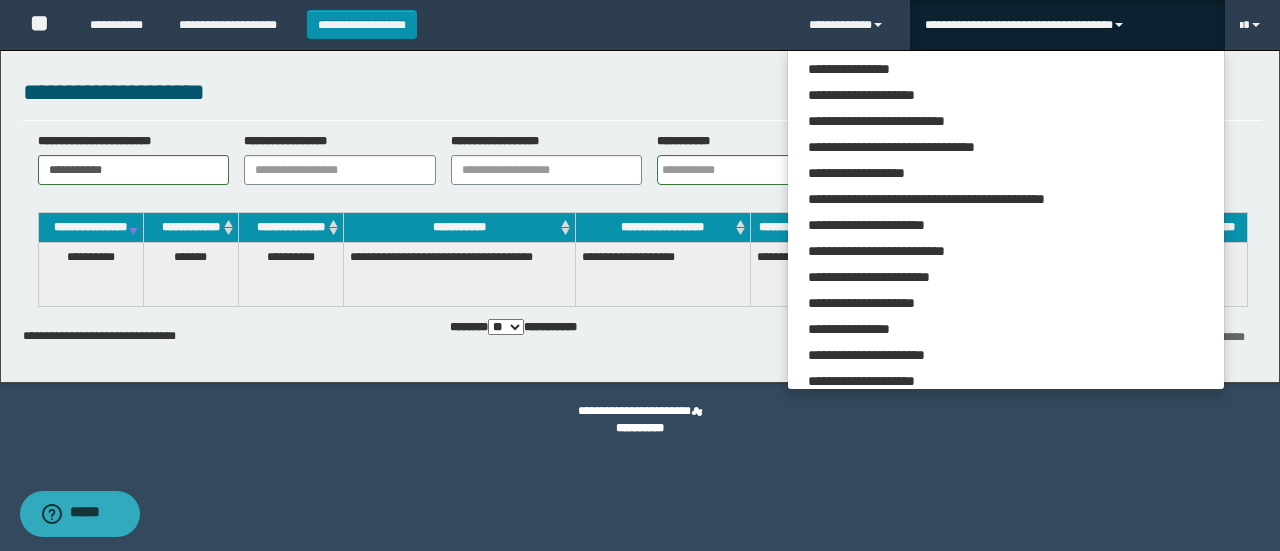 scroll, scrollTop: 113, scrollLeft: 0, axis: vertical 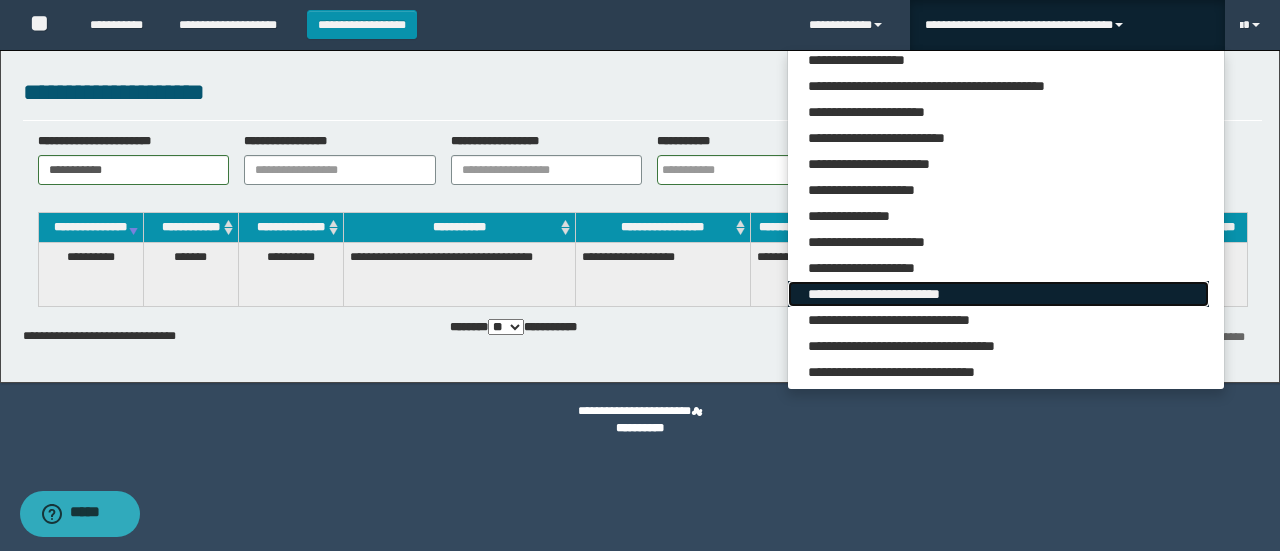 click on "**********" at bounding box center [998, 294] 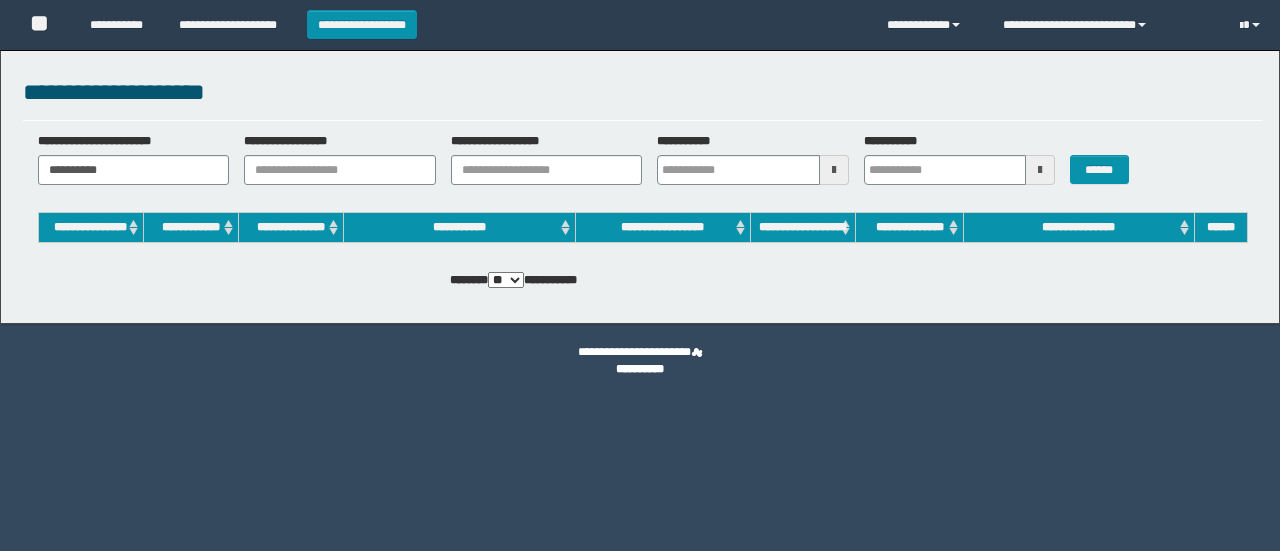 scroll, scrollTop: 0, scrollLeft: 0, axis: both 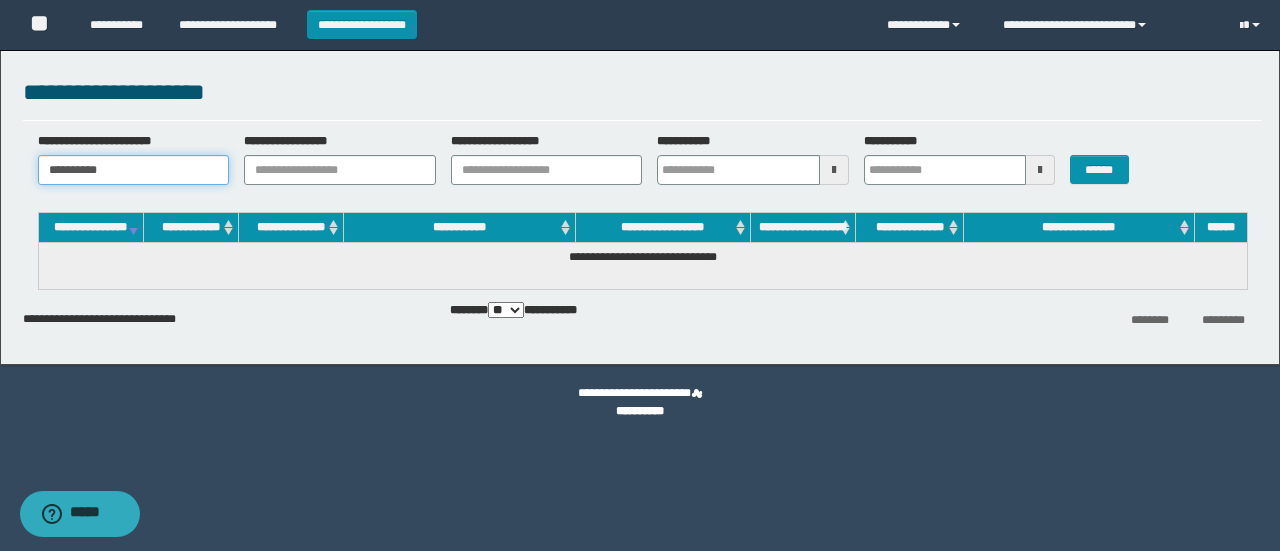click on "**********" at bounding box center (134, 170) 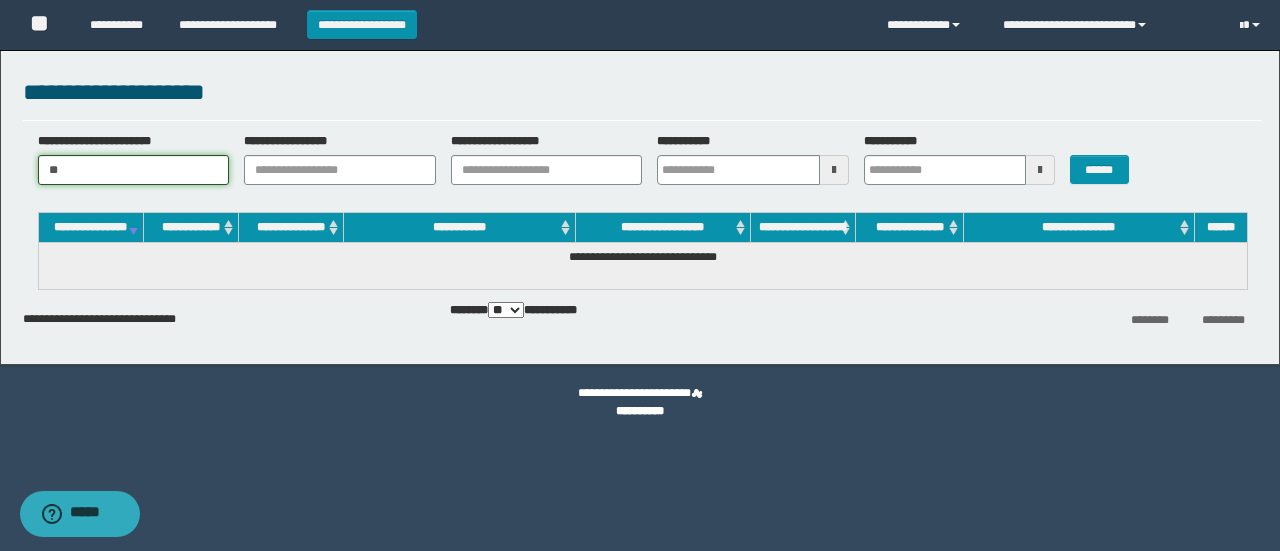 type on "*" 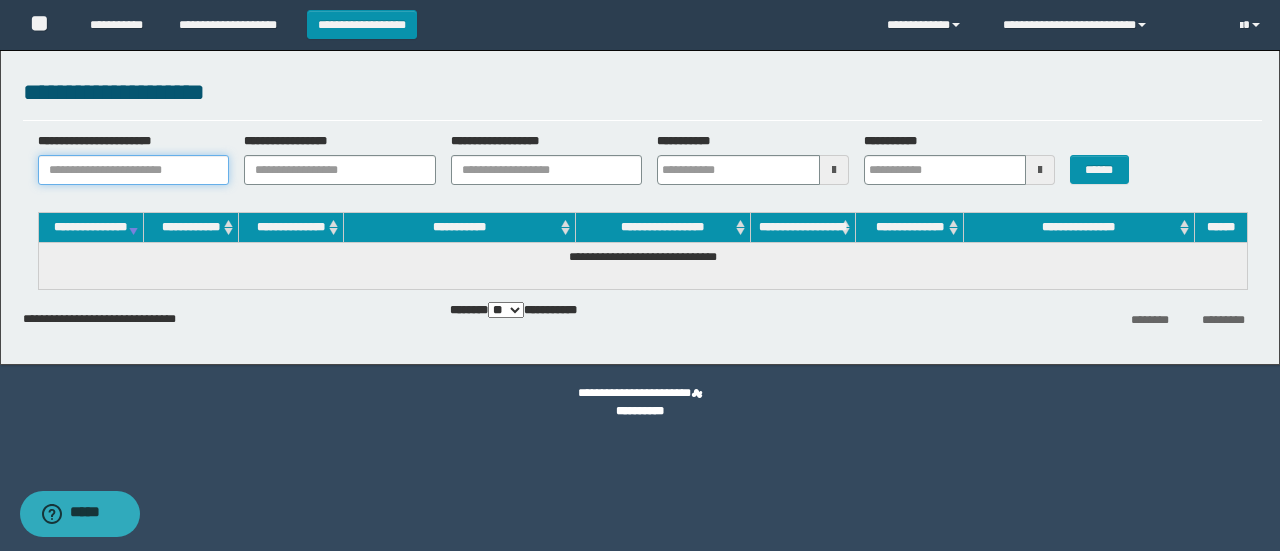 paste on "*******" 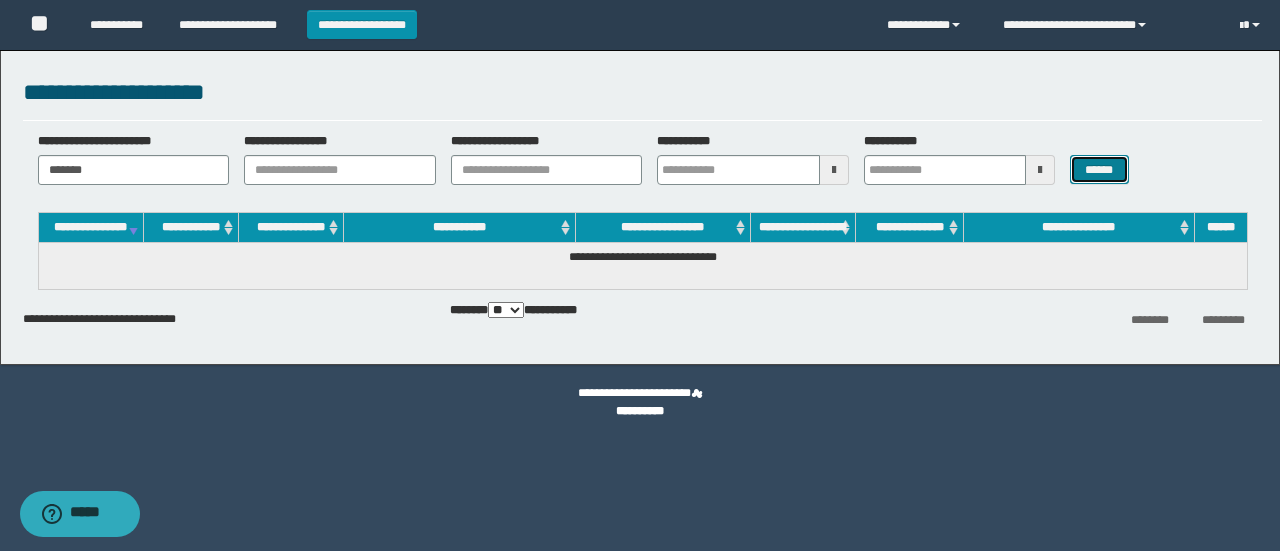 click on "******" at bounding box center [1099, 169] 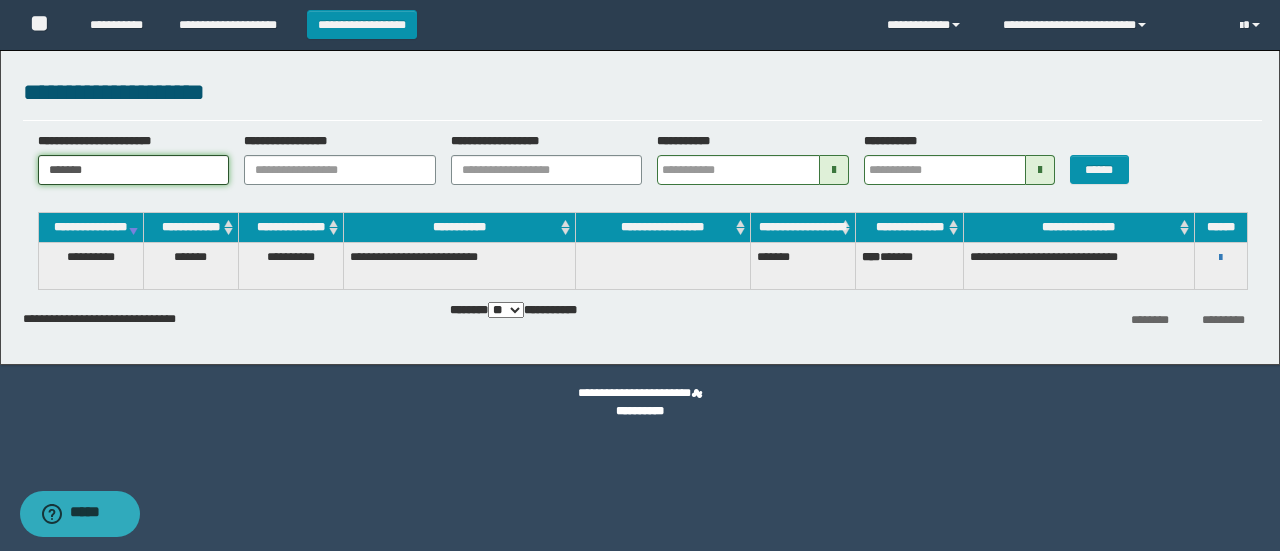 click on "*******" at bounding box center (134, 170) 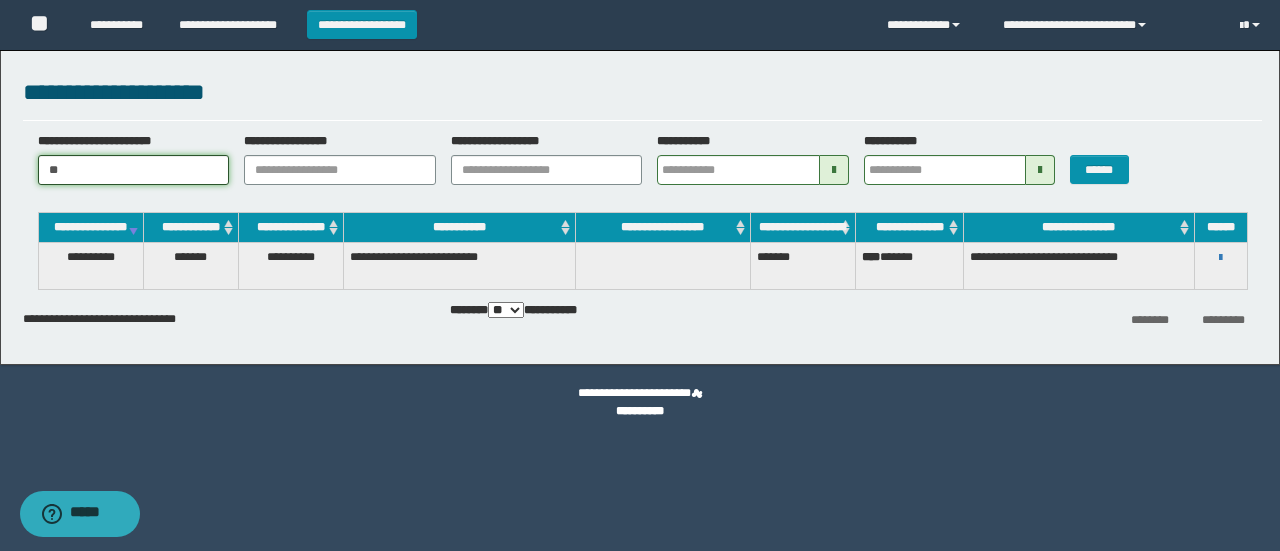 type on "*" 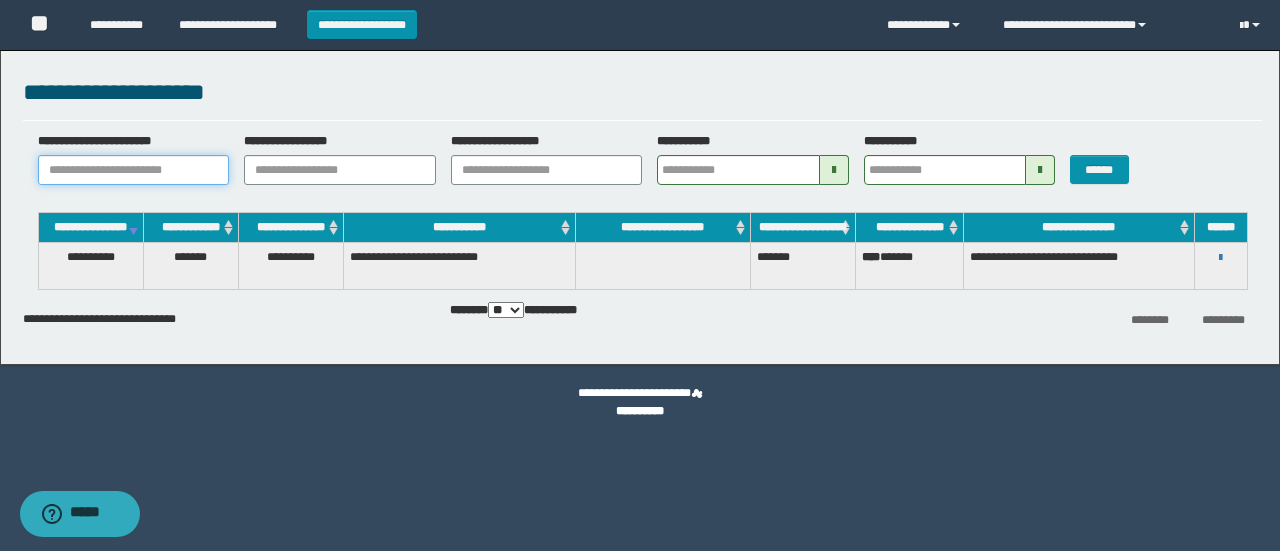 paste on "**********" 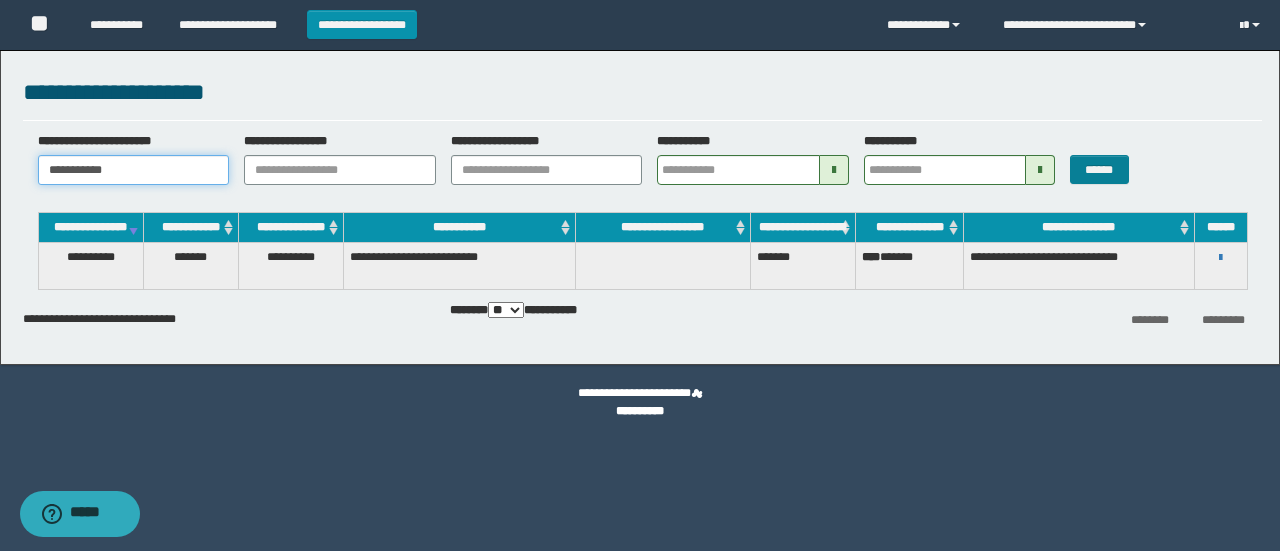 type on "**********" 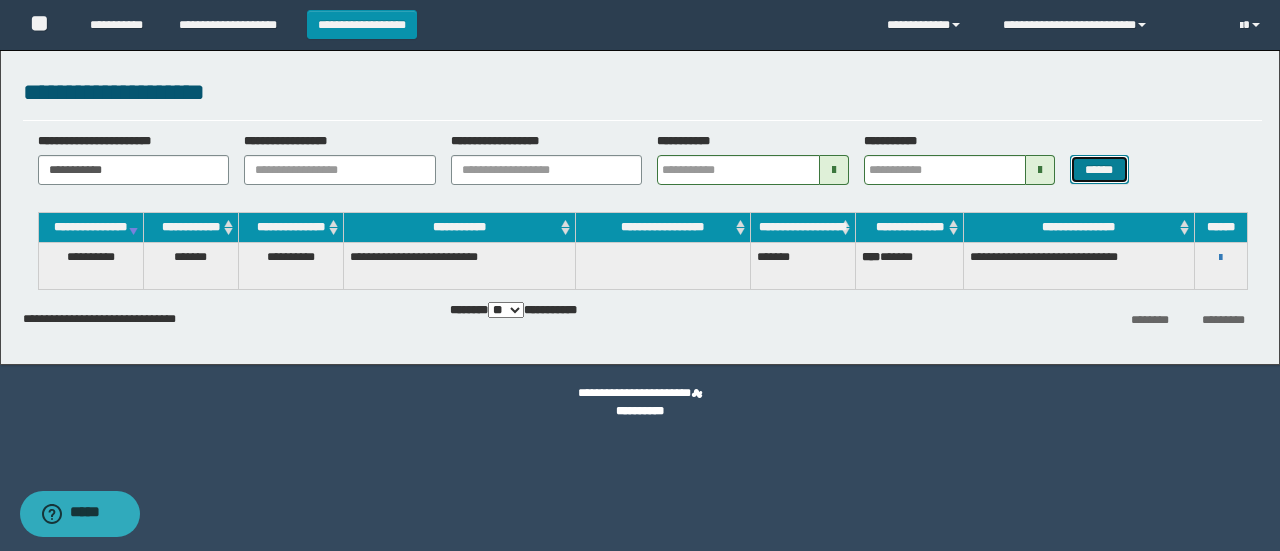 click on "******" at bounding box center [1099, 169] 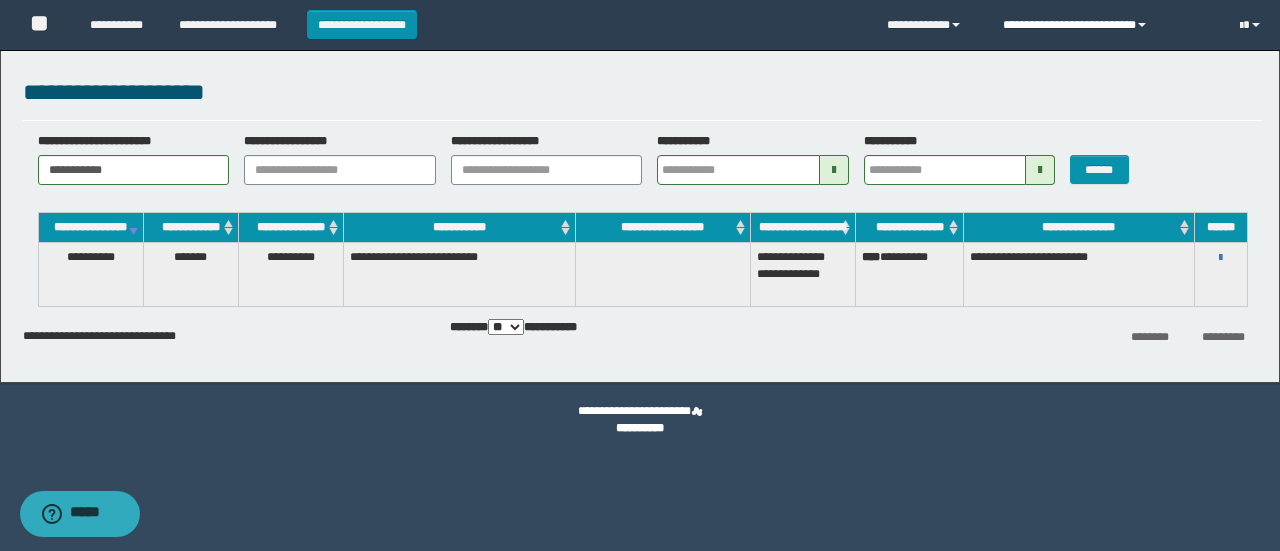 click at bounding box center (1142, 25) 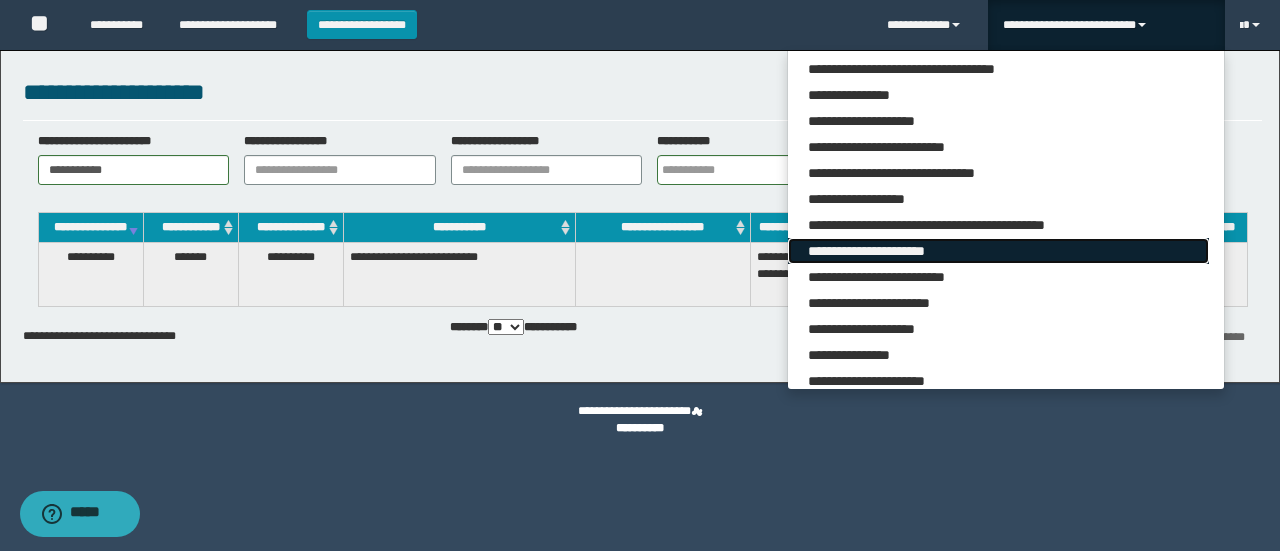 click on "**********" at bounding box center [998, 251] 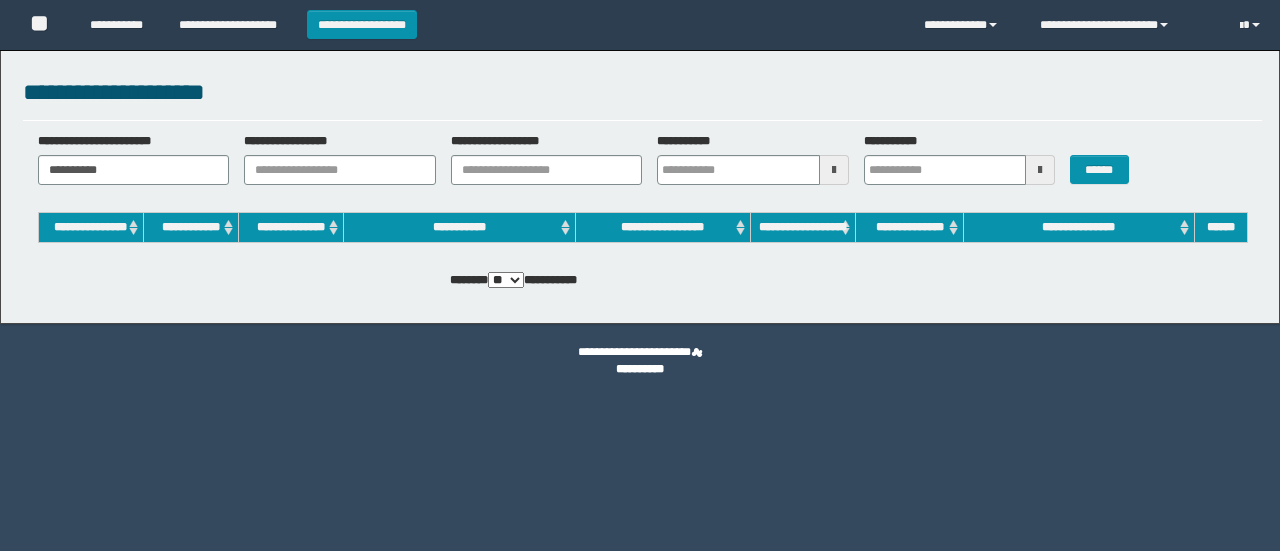 scroll, scrollTop: 0, scrollLeft: 0, axis: both 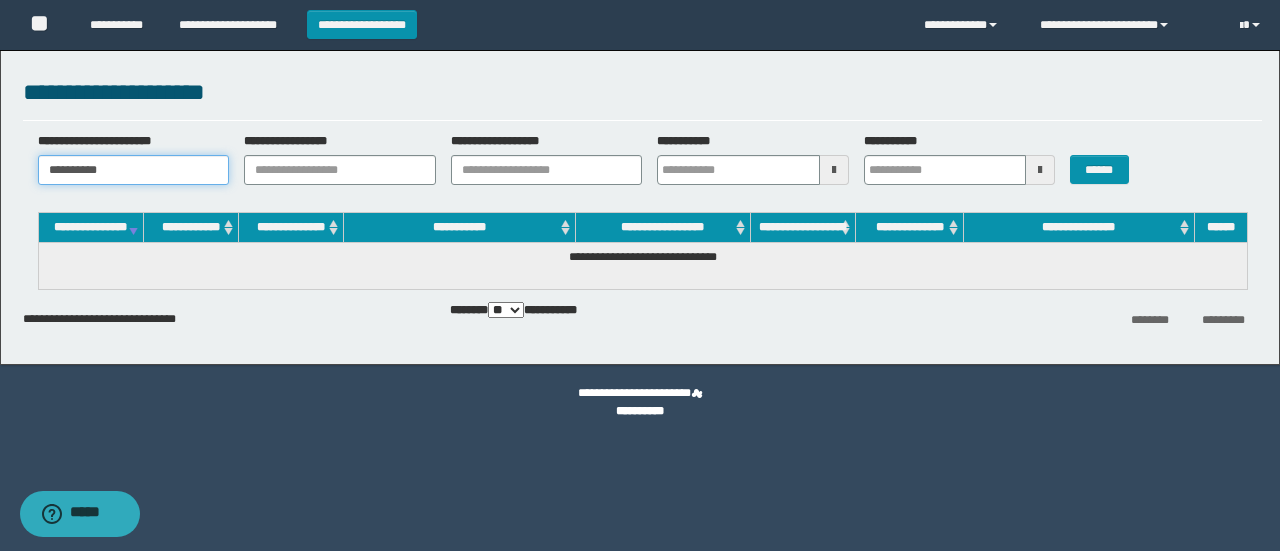 click on "**********" at bounding box center [134, 170] 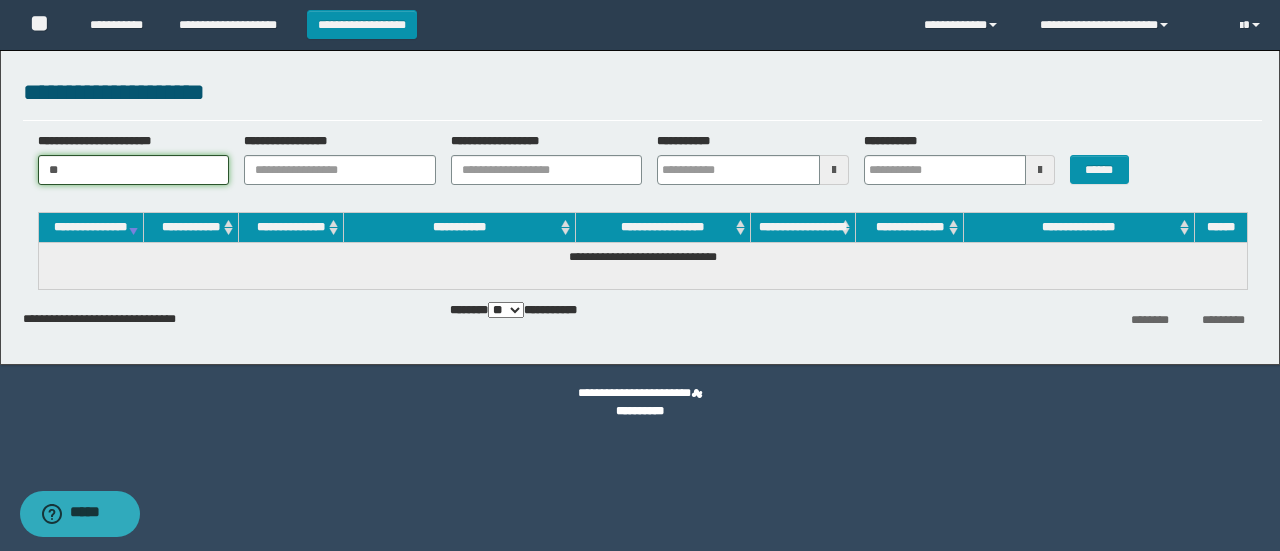 type on "*" 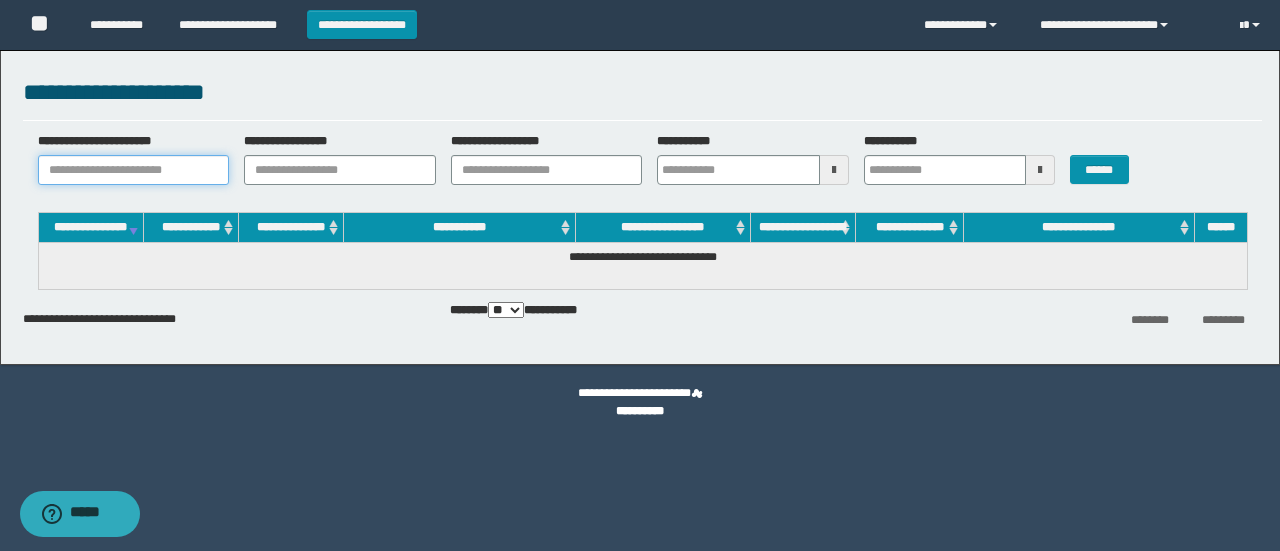 paste on "**********" 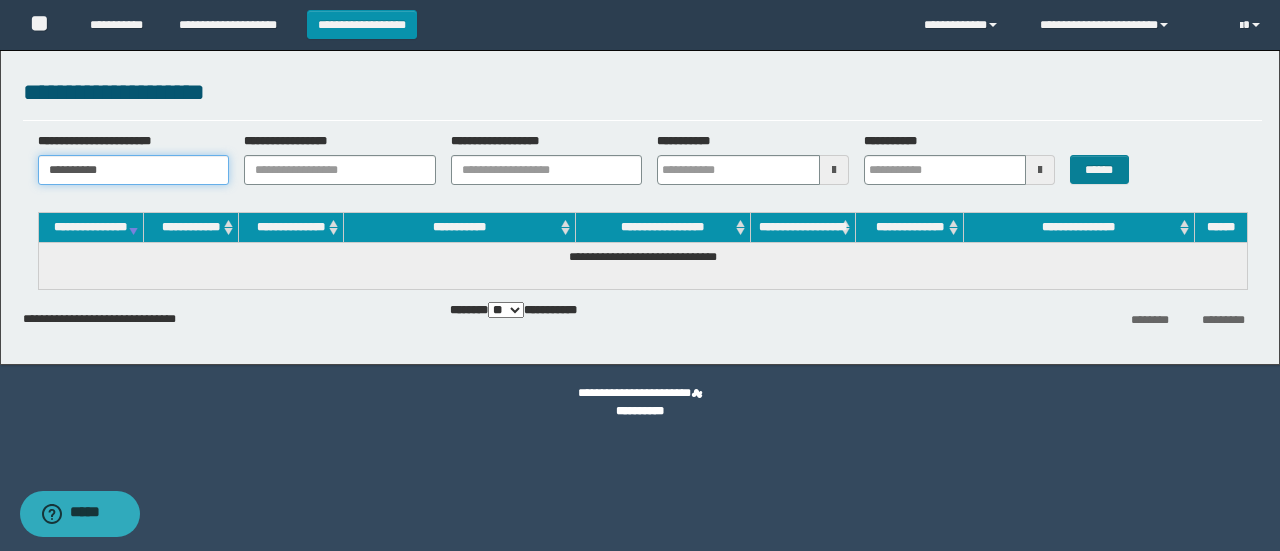 type on "**********" 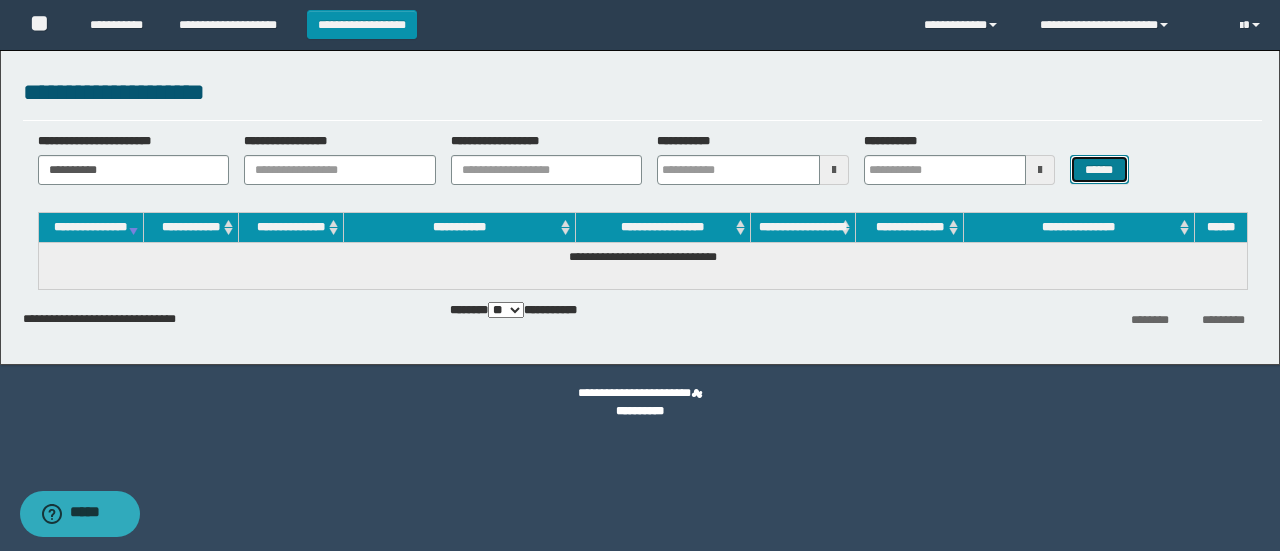 click on "******" at bounding box center [1099, 169] 